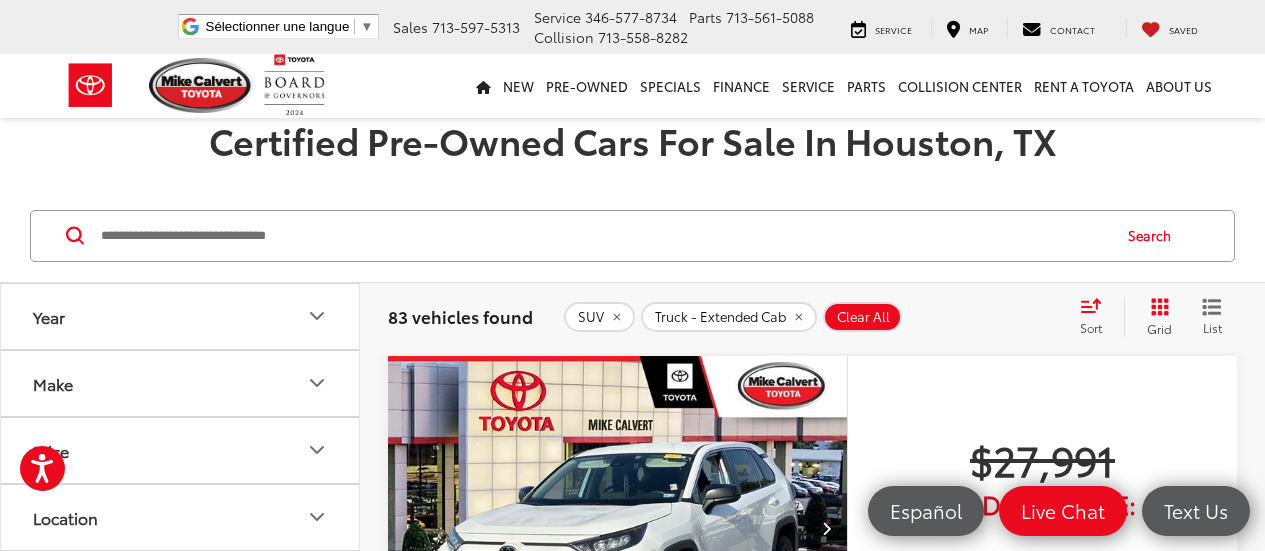 scroll, scrollTop: 72, scrollLeft: 0, axis: vertical 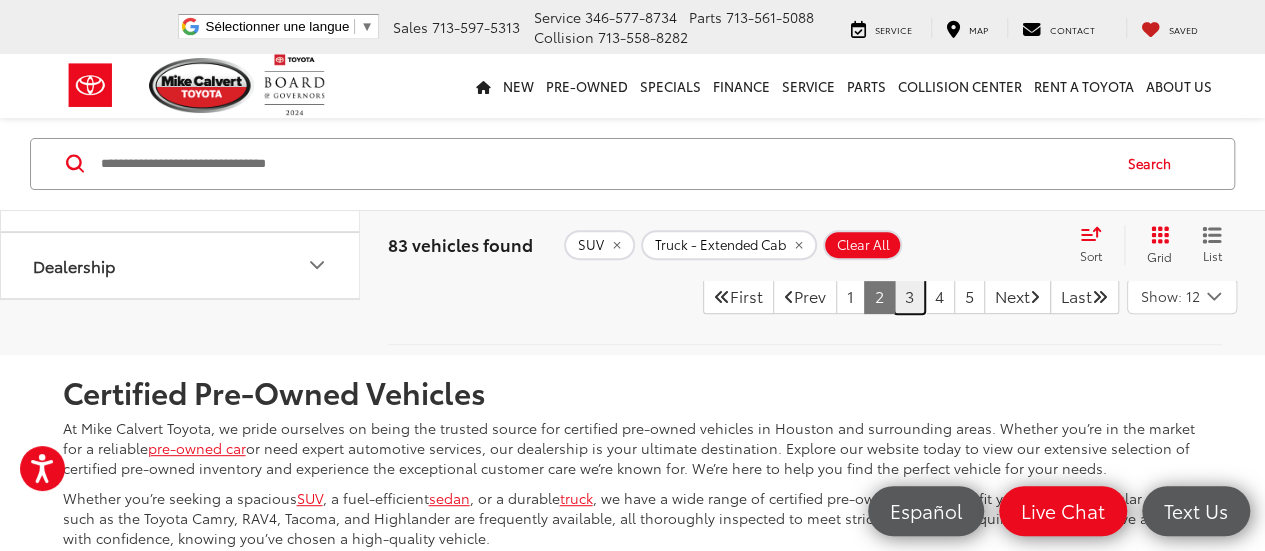 click on "3" at bounding box center (909, 296) 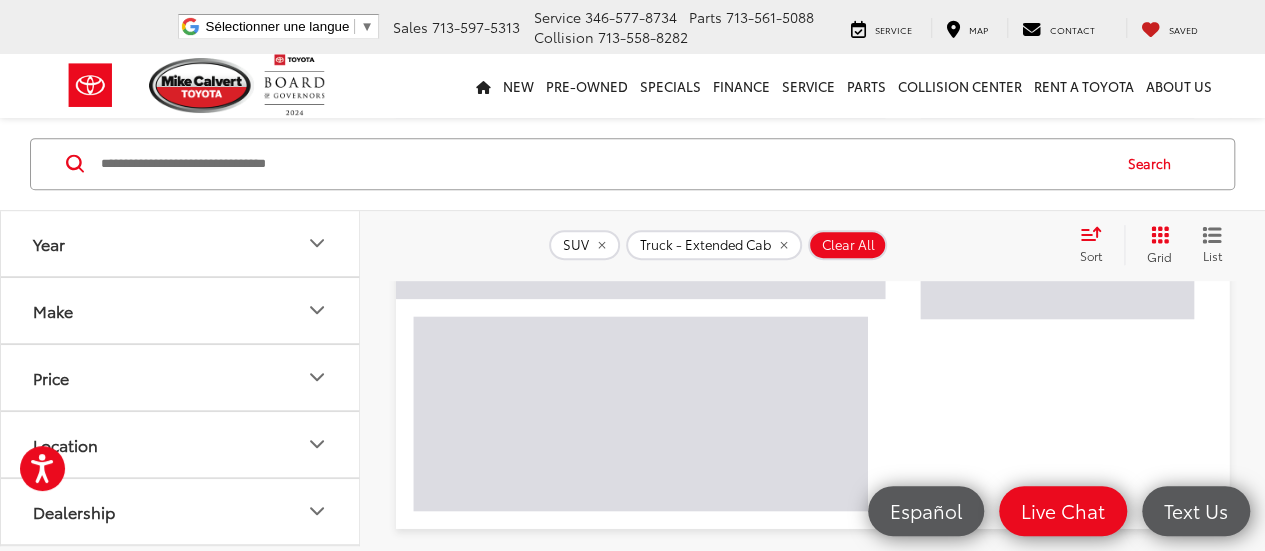 scroll, scrollTop: 72, scrollLeft: 0, axis: vertical 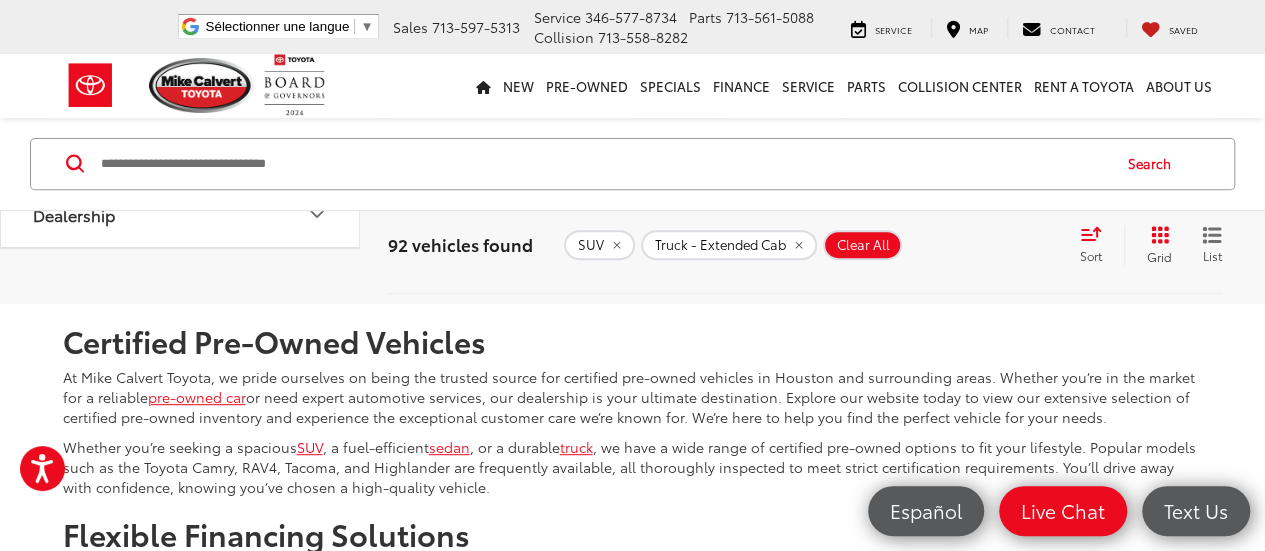 click on "4" at bounding box center [939, 245] 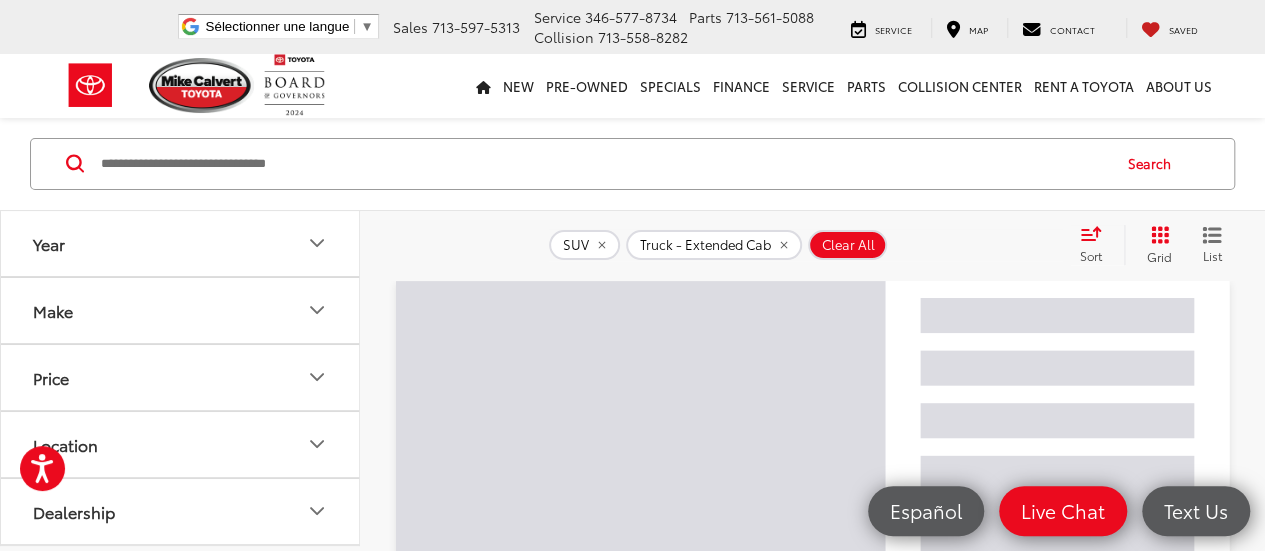 scroll, scrollTop: 72, scrollLeft: 0, axis: vertical 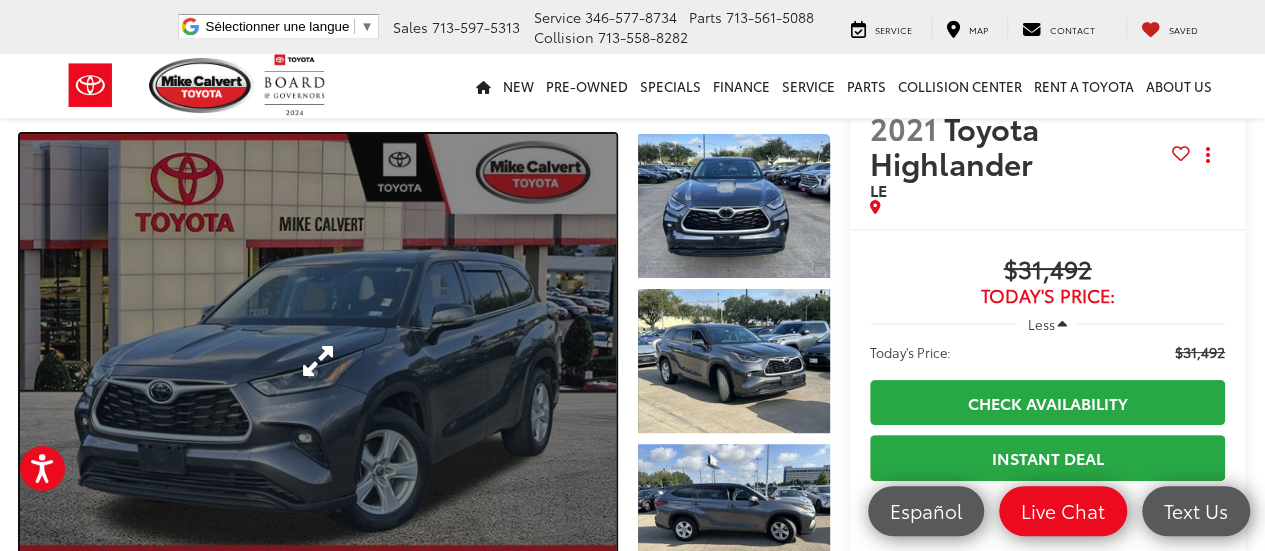 click at bounding box center (318, 361) 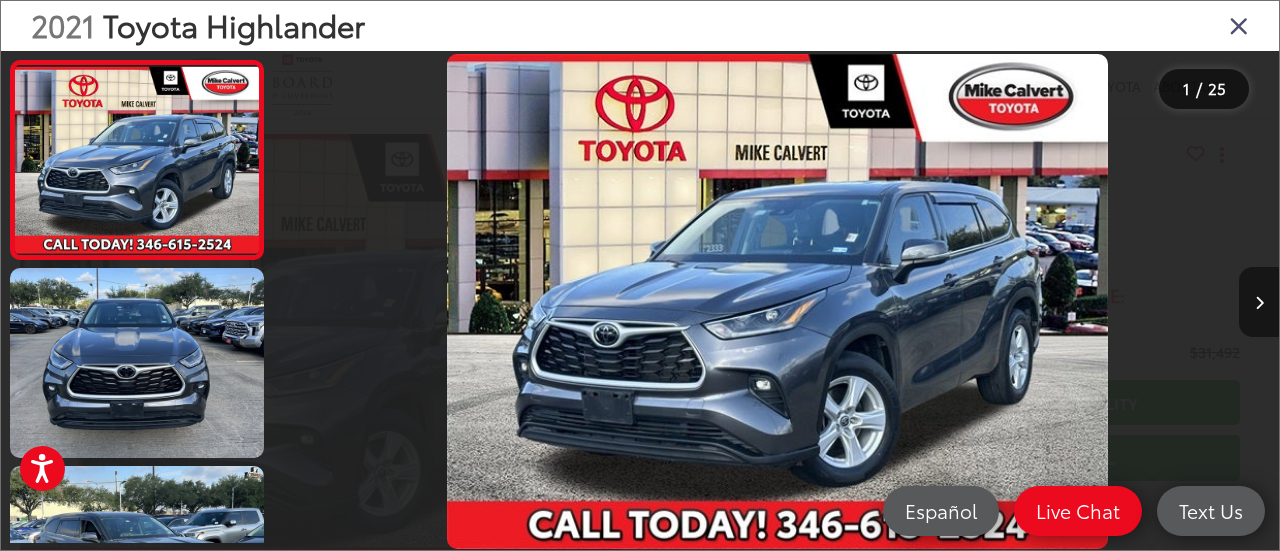 click at bounding box center [1259, 303] 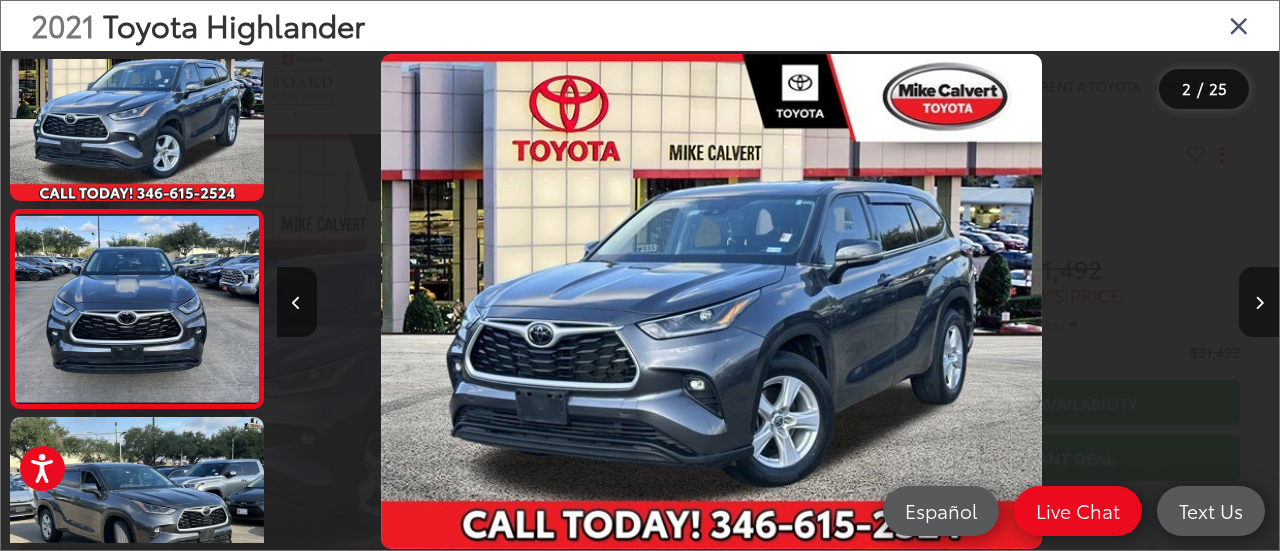 scroll, scrollTop: 114, scrollLeft: 0, axis: vertical 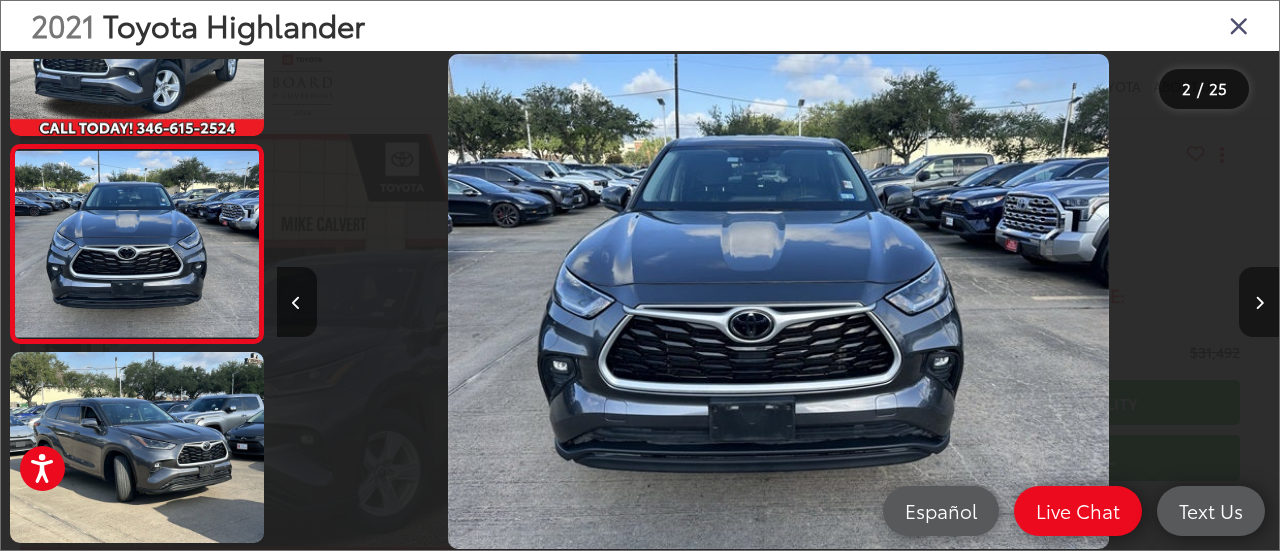 click at bounding box center [1259, 303] 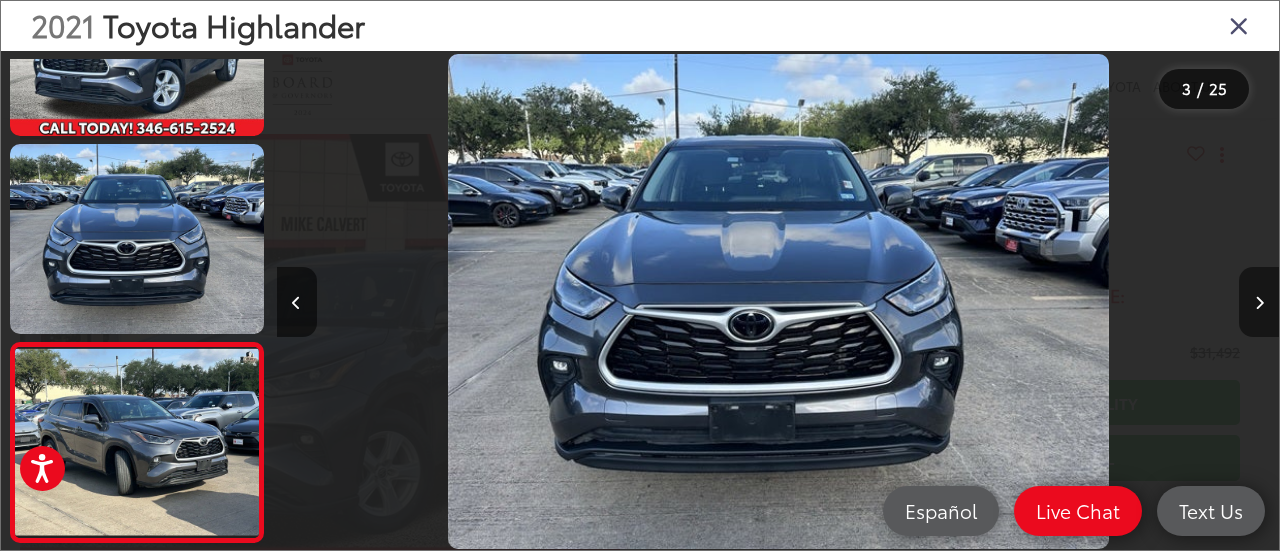scroll, scrollTop: 0, scrollLeft: 1275, axis: horizontal 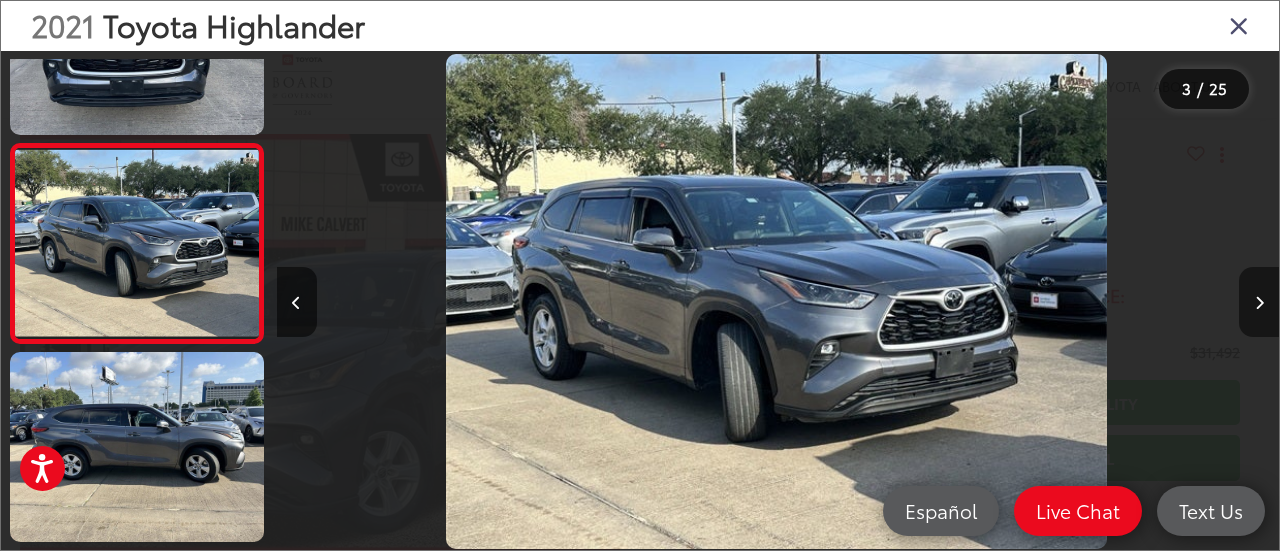 click at bounding box center (1259, 303) 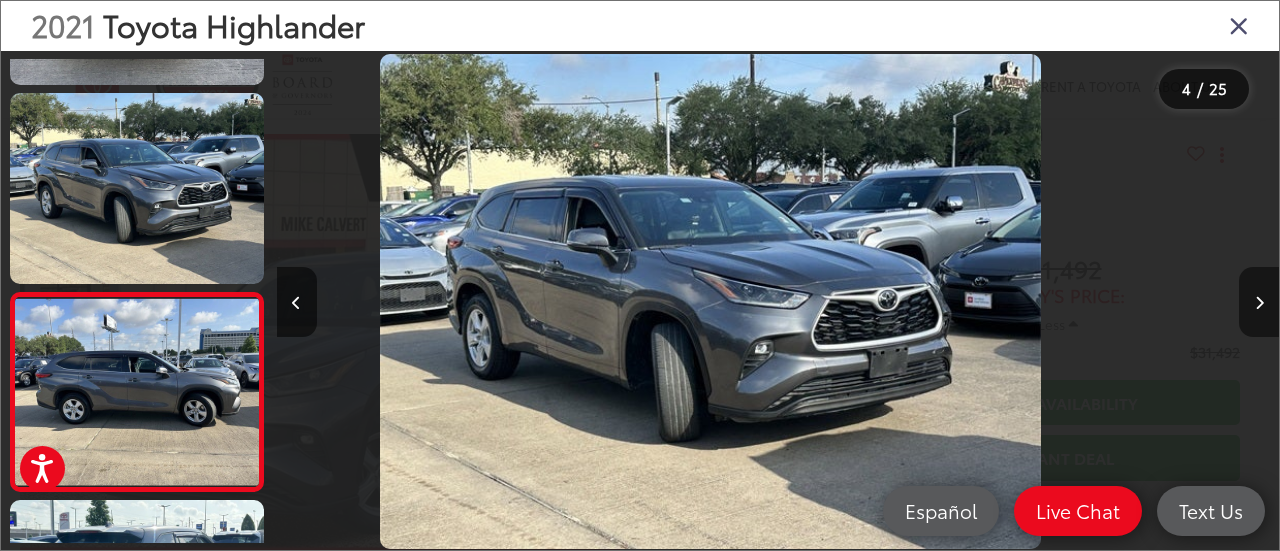 scroll, scrollTop: 457, scrollLeft: 0, axis: vertical 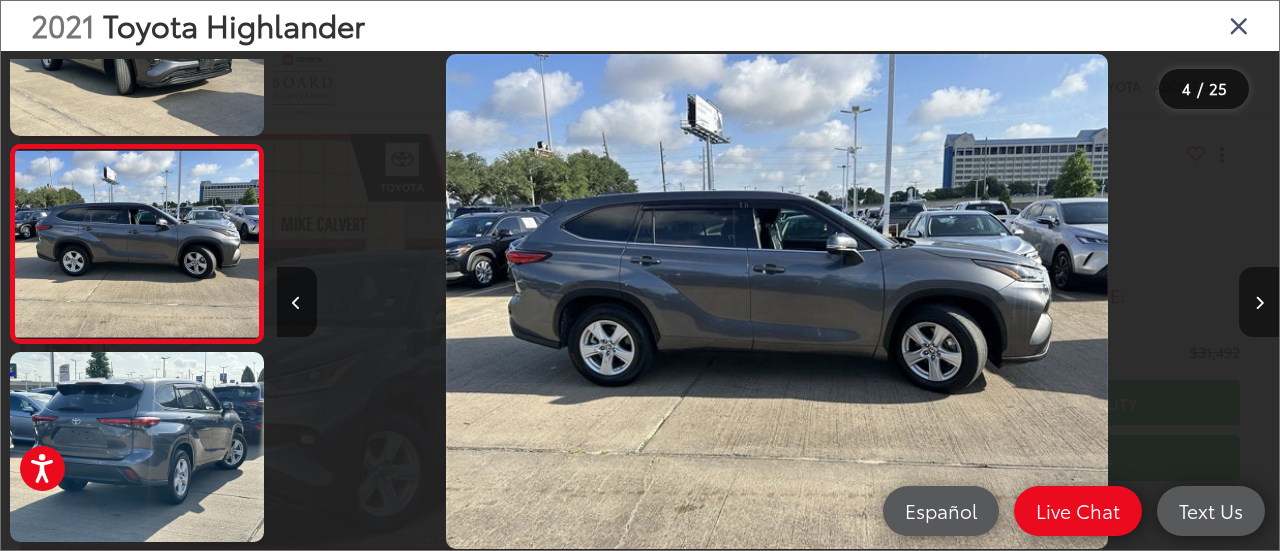 click at bounding box center (1259, 303) 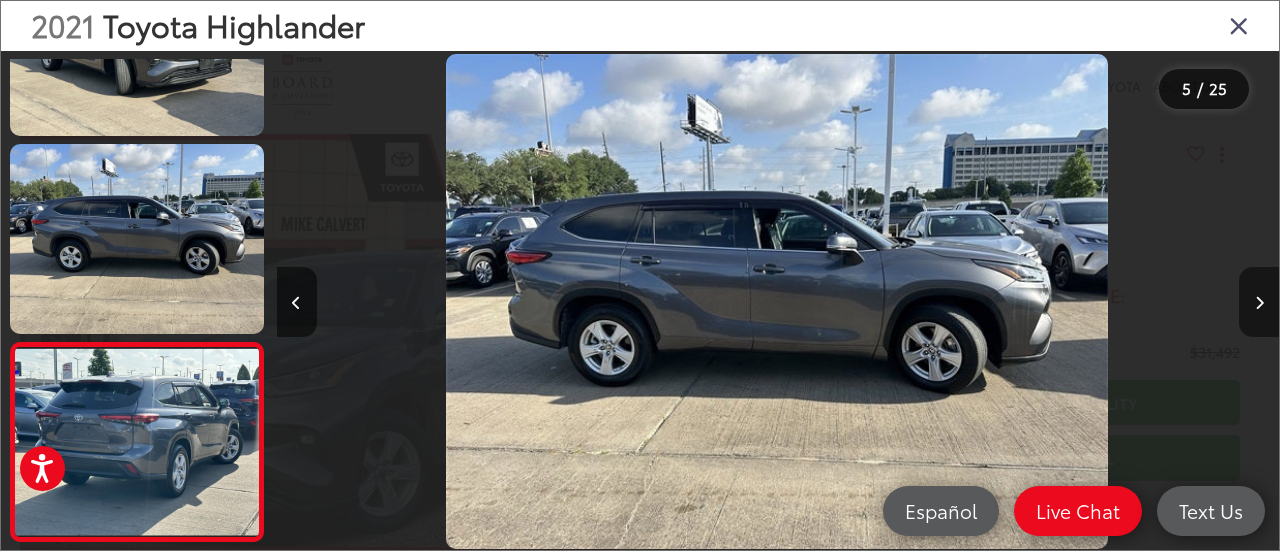 scroll, scrollTop: 0, scrollLeft: 3280, axis: horizontal 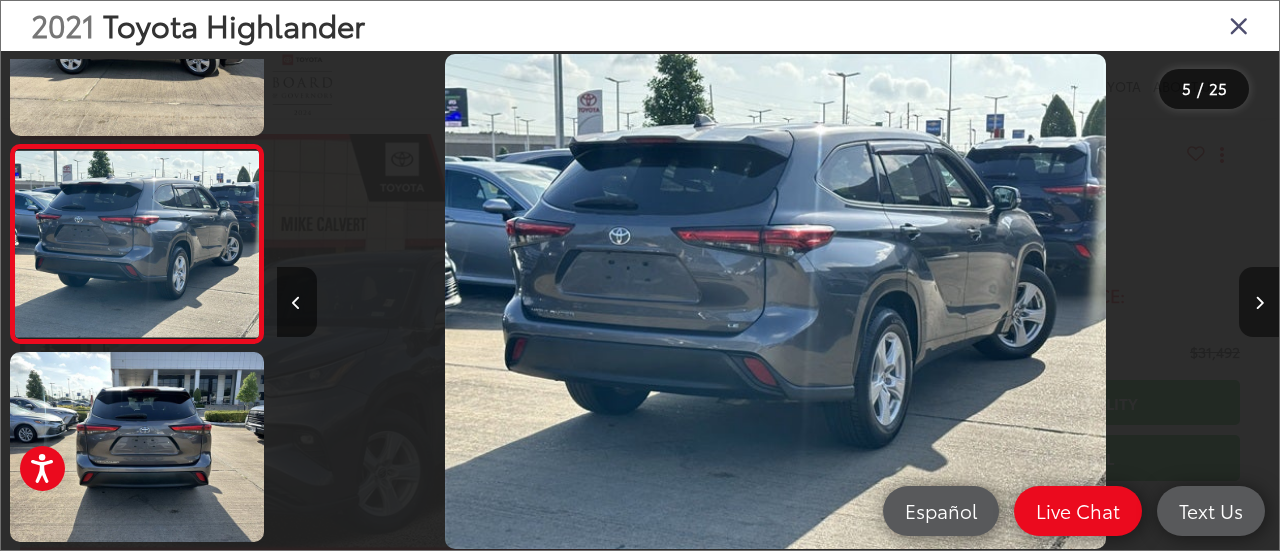 click at bounding box center [1259, 303] 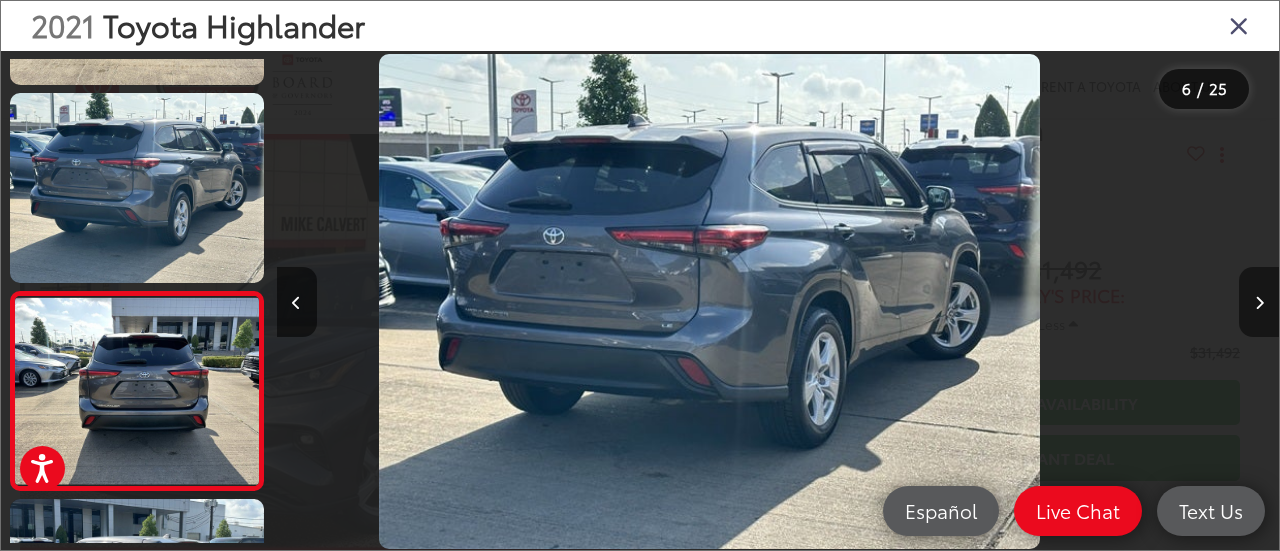 scroll, scrollTop: 853, scrollLeft: 0, axis: vertical 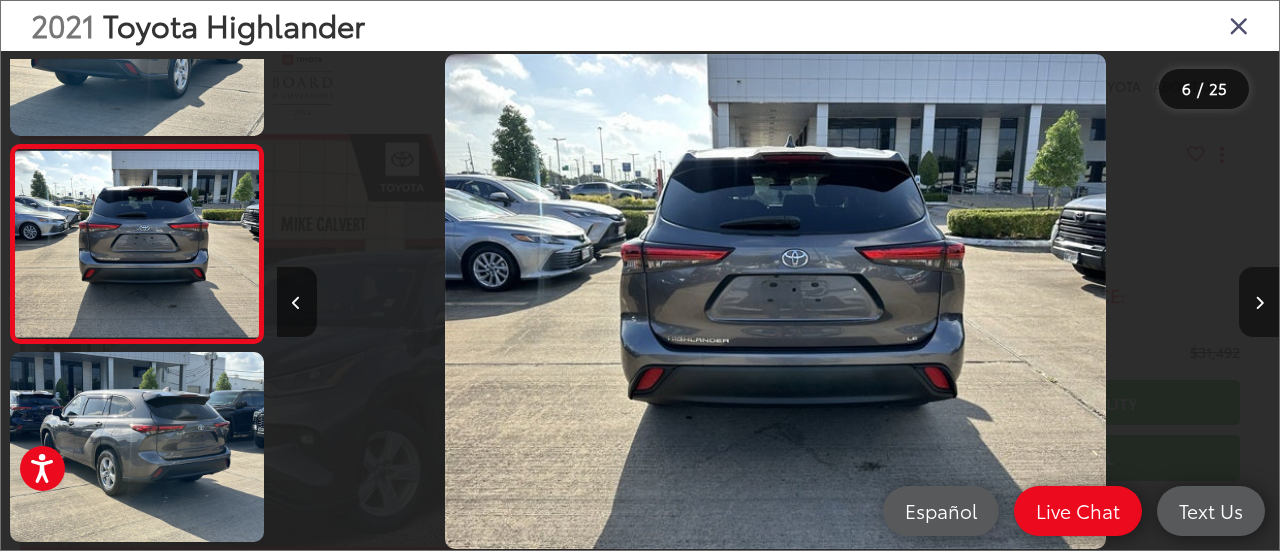 click at bounding box center (1259, 303) 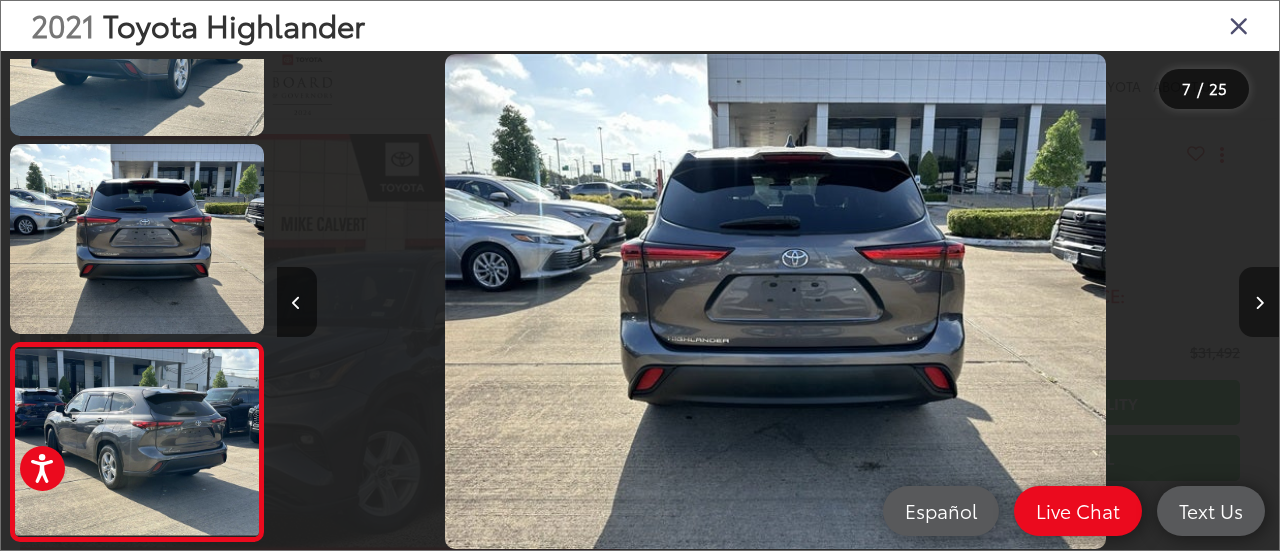 scroll, scrollTop: 0, scrollLeft: 5214, axis: horizontal 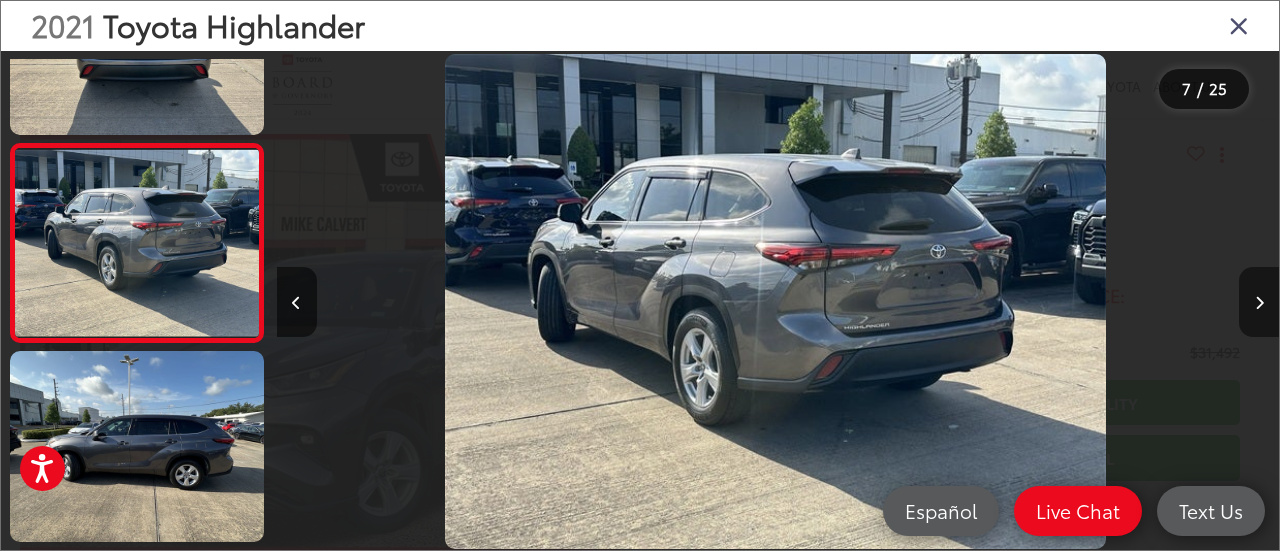 click at bounding box center [1259, 303] 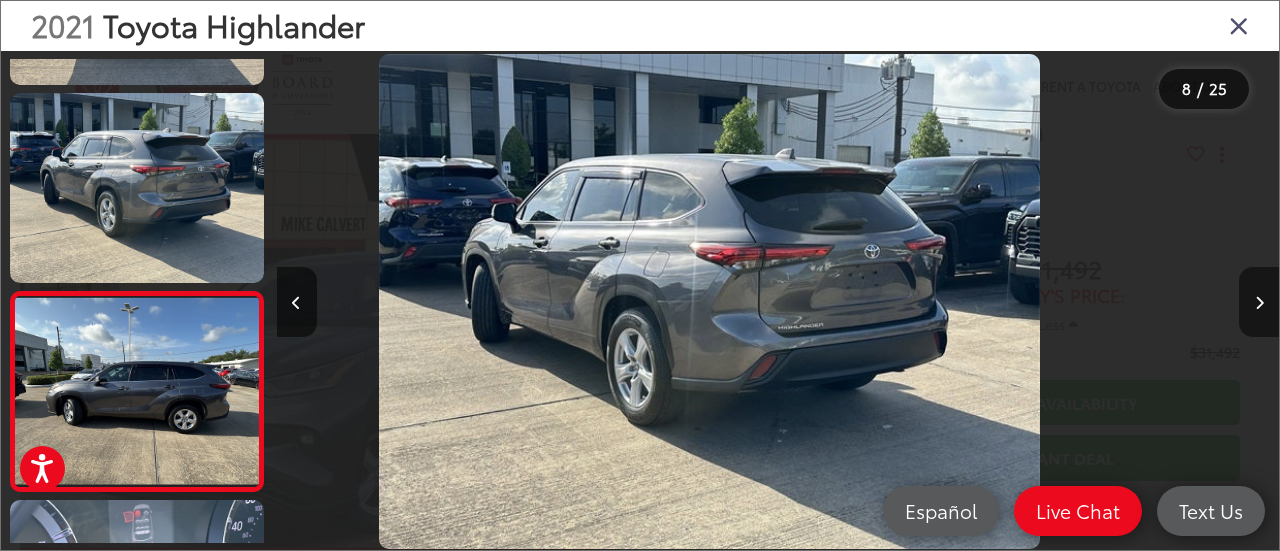 scroll, scrollTop: 1250, scrollLeft: 0, axis: vertical 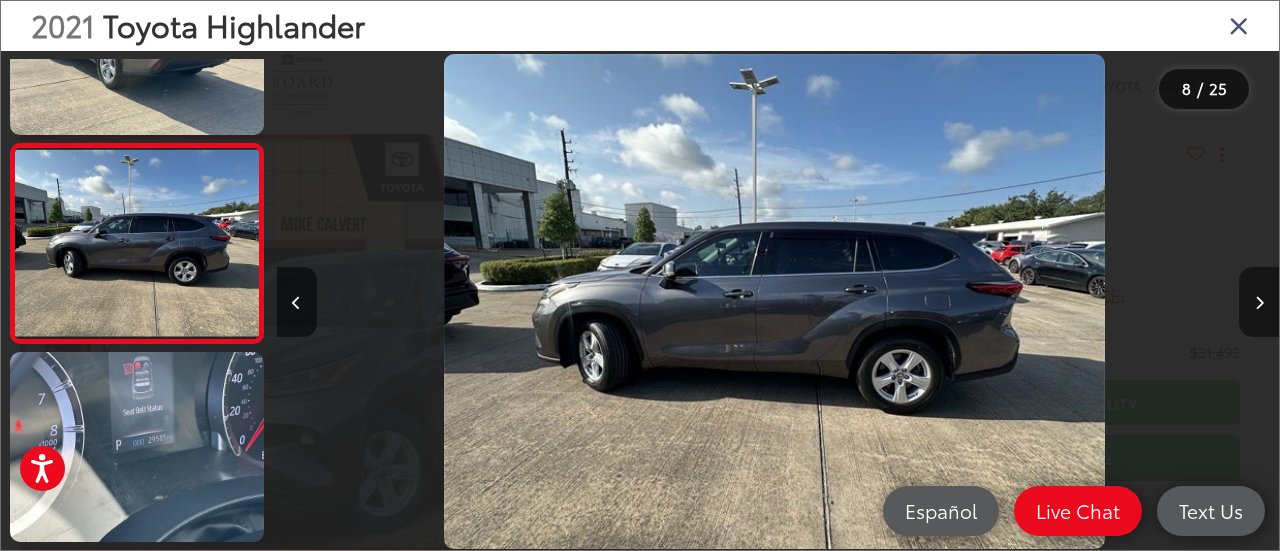 click at bounding box center (1259, 303) 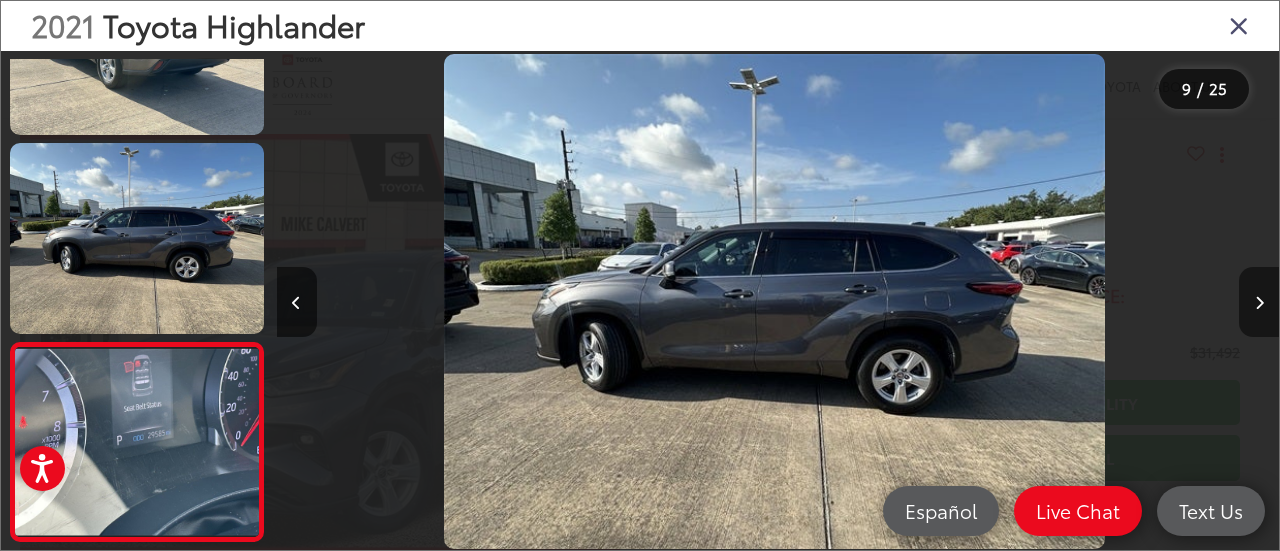scroll, scrollTop: 0, scrollLeft: 7293, axis: horizontal 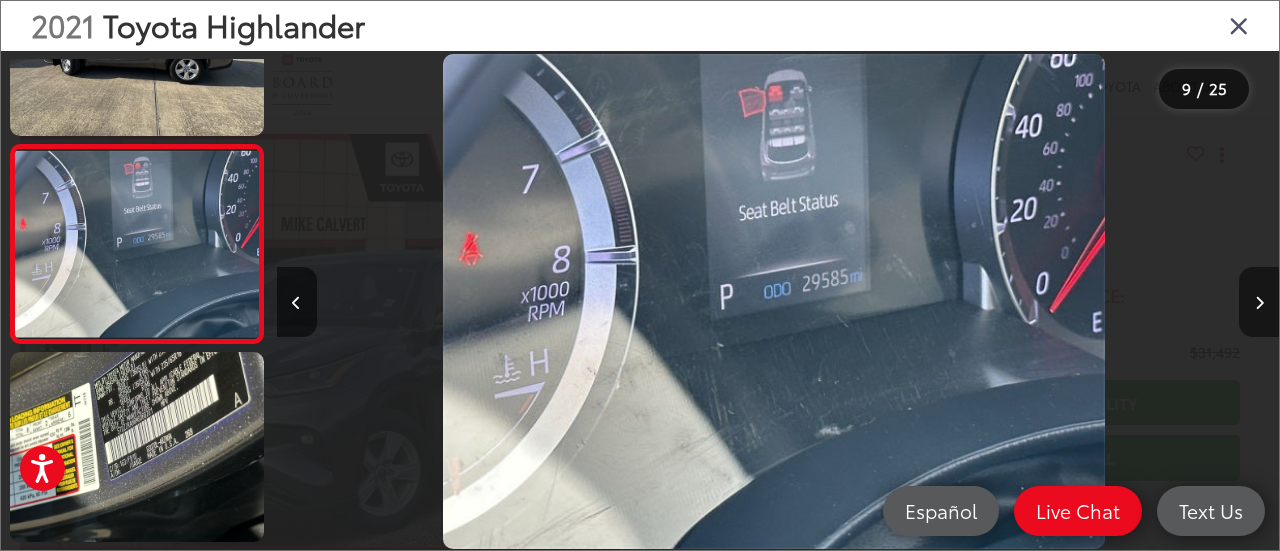 click at bounding box center [1259, 303] 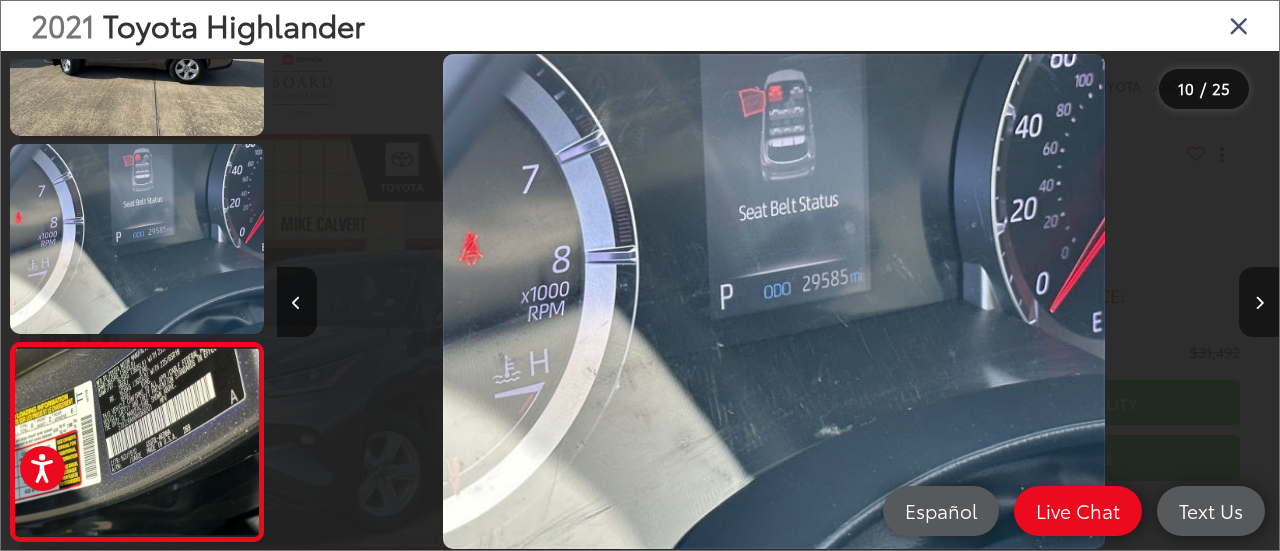 scroll 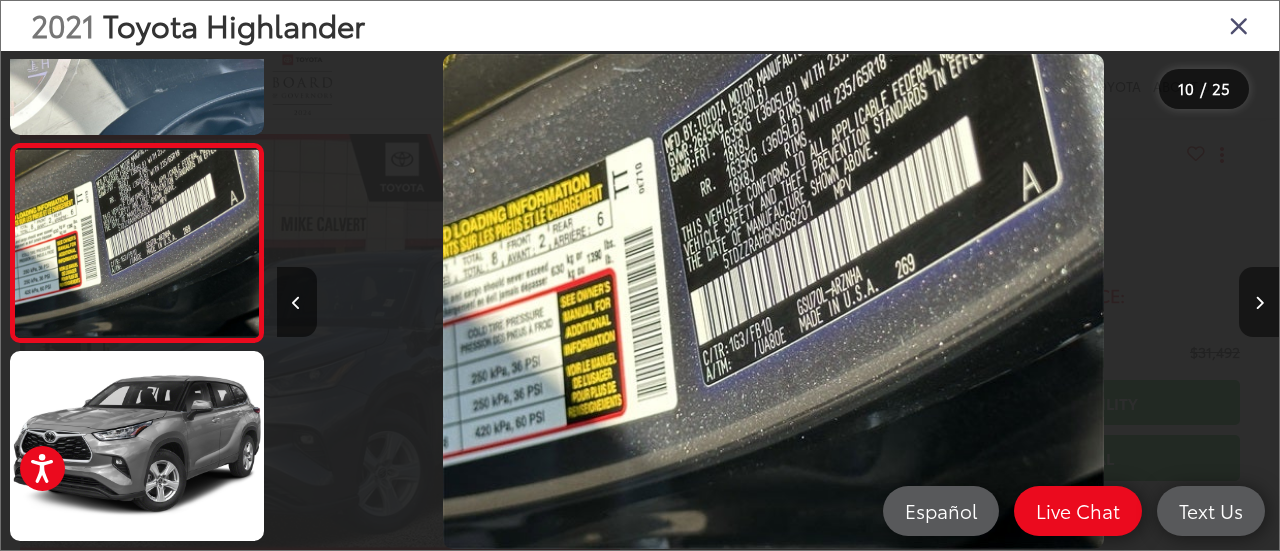 click at bounding box center [1259, 303] 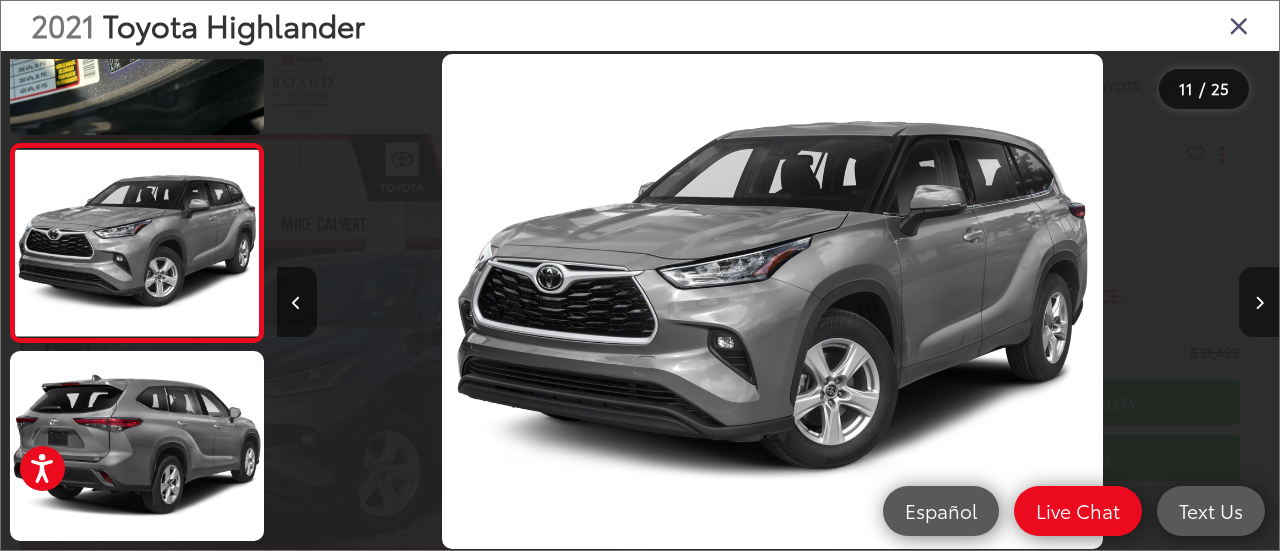 click at bounding box center (1259, 303) 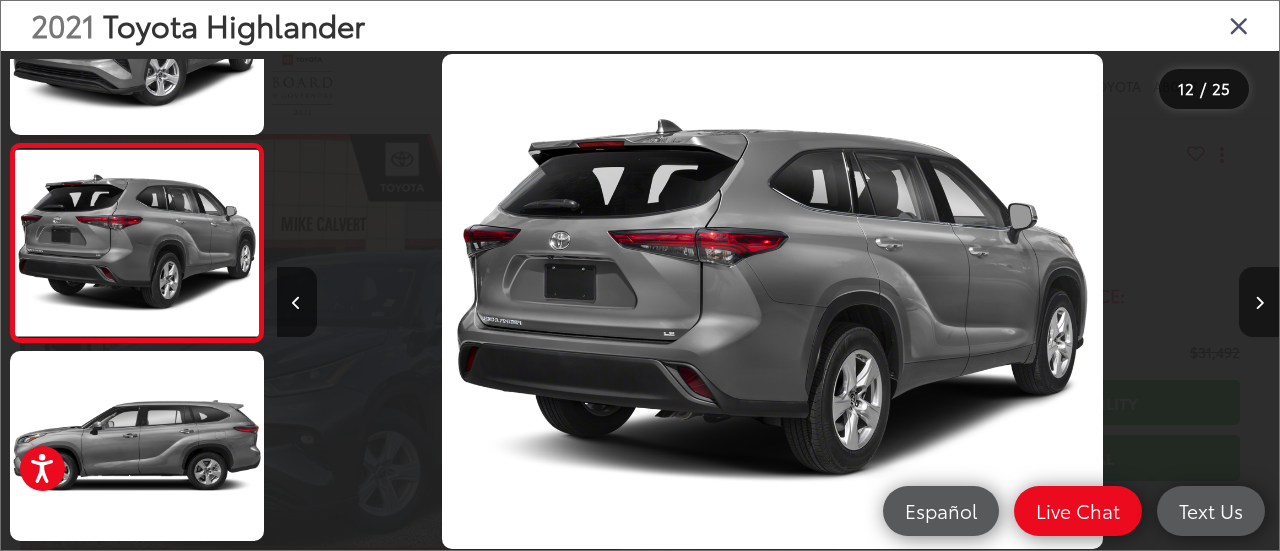 click at bounding box center (1259, 303) 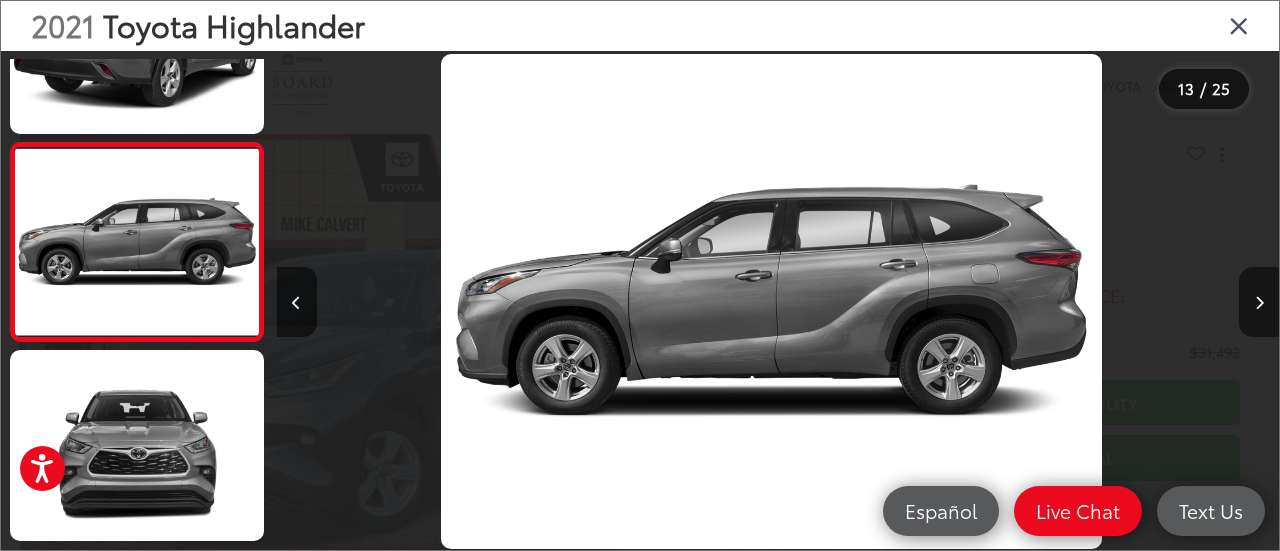 click at bounding box center [1259, 303] 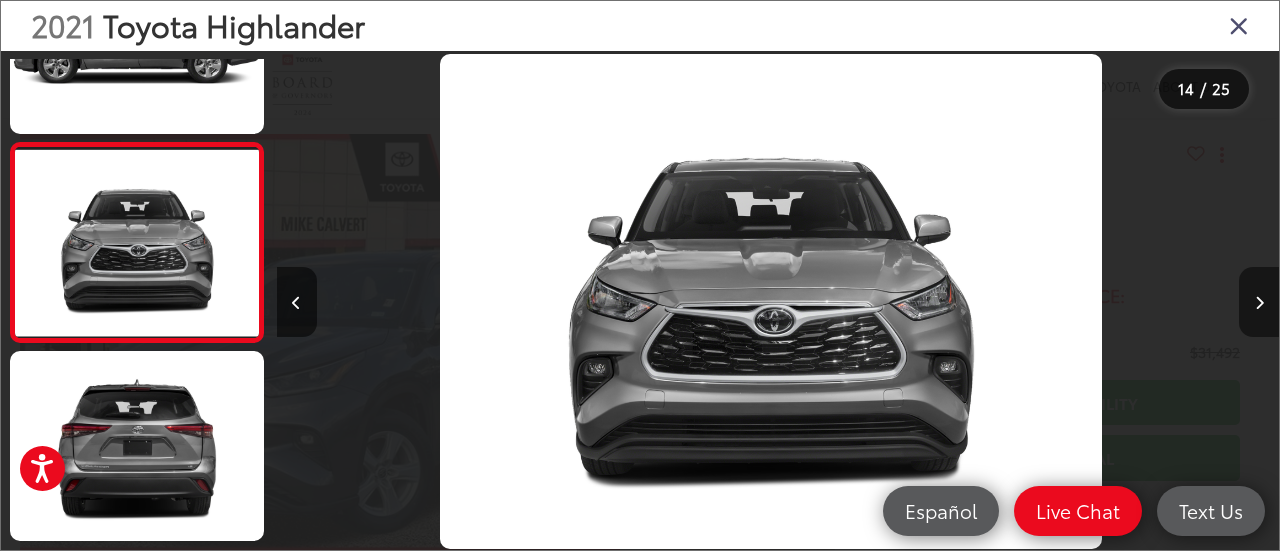 click at bounding box center (1259, 303) 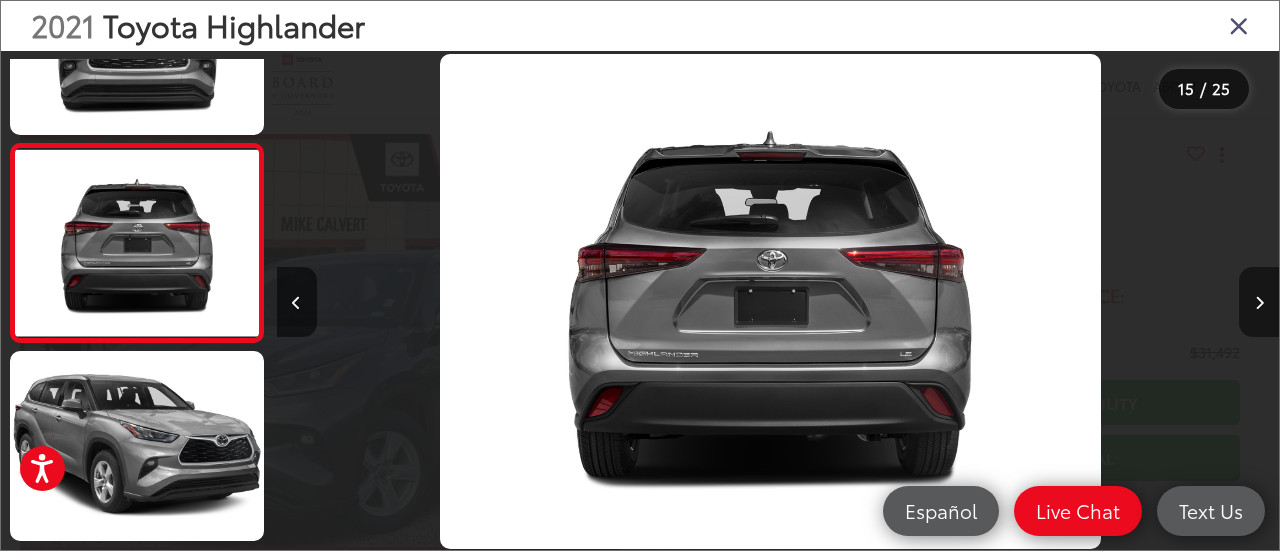 click at bounding box center [1259, 303] 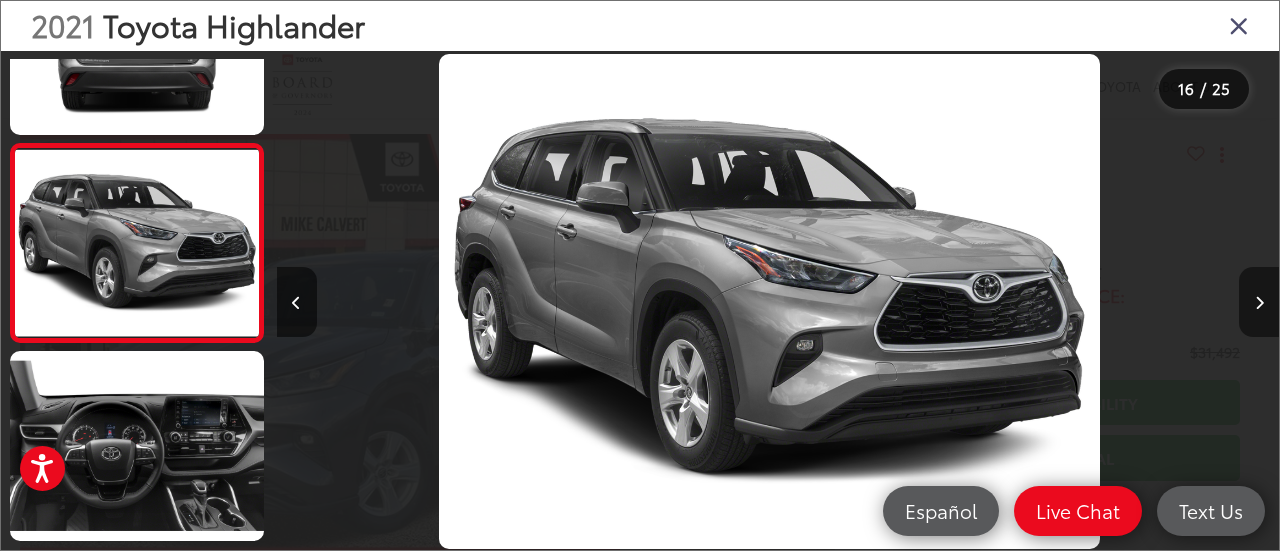 click at bounding box center [1259, 303] 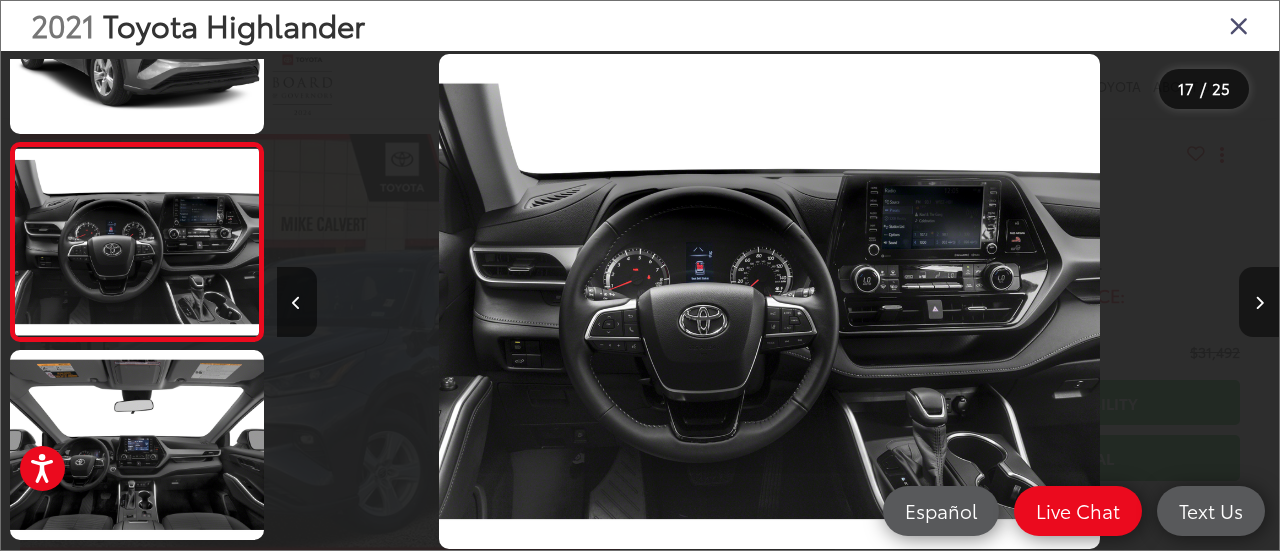 click at bounding box center (1259, 303) 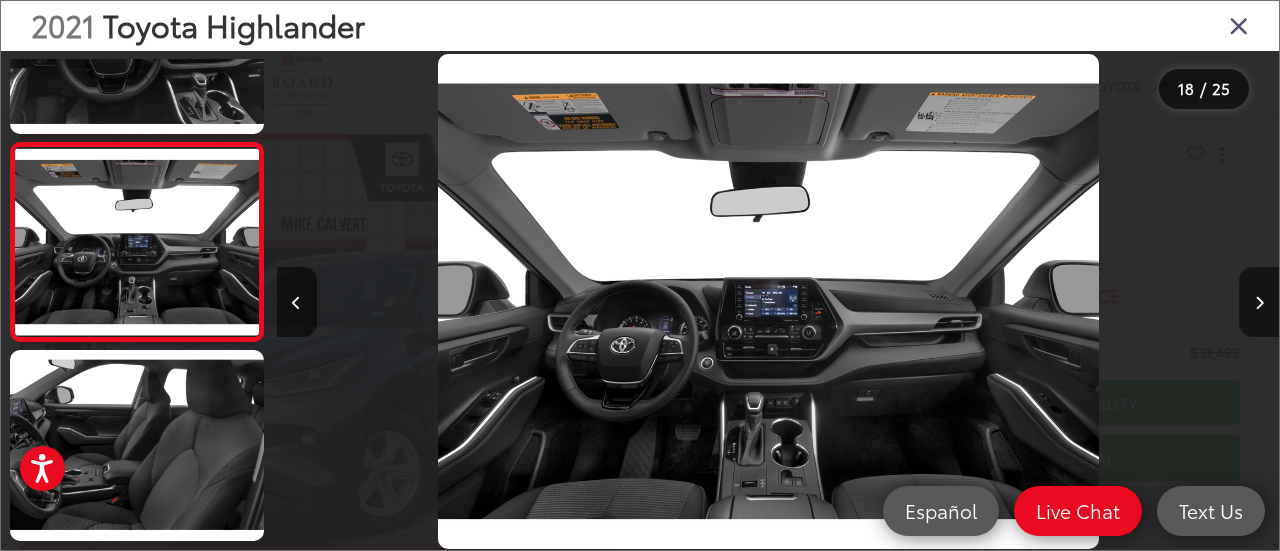 click at bounding box center (1259, 303) 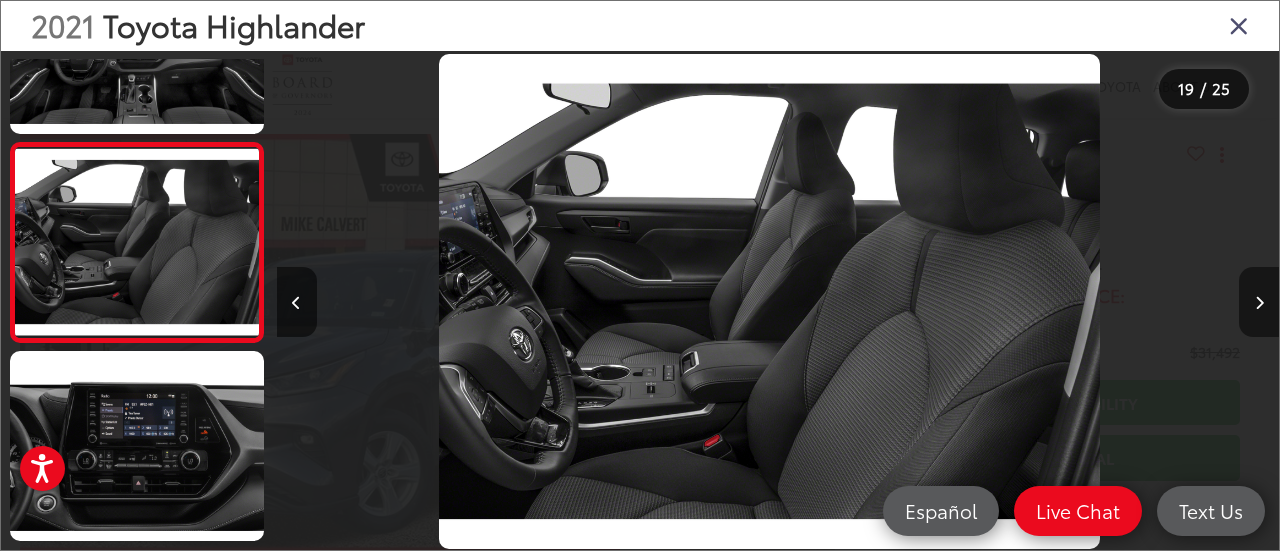 click at bounding box center (1259, 303) 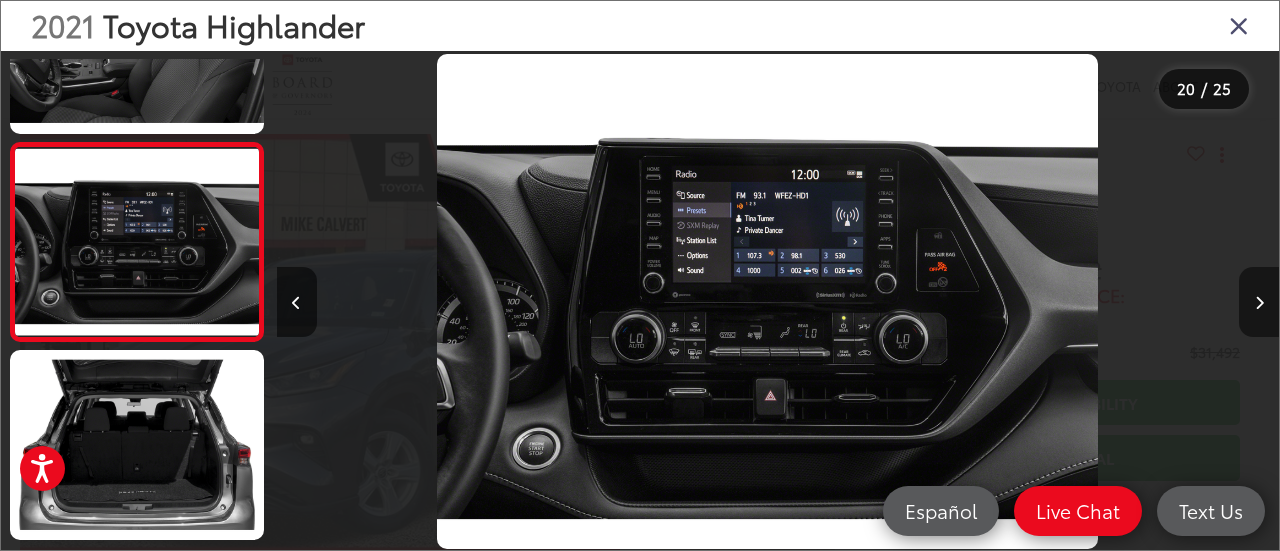 click at bounding box center (1259, 303) 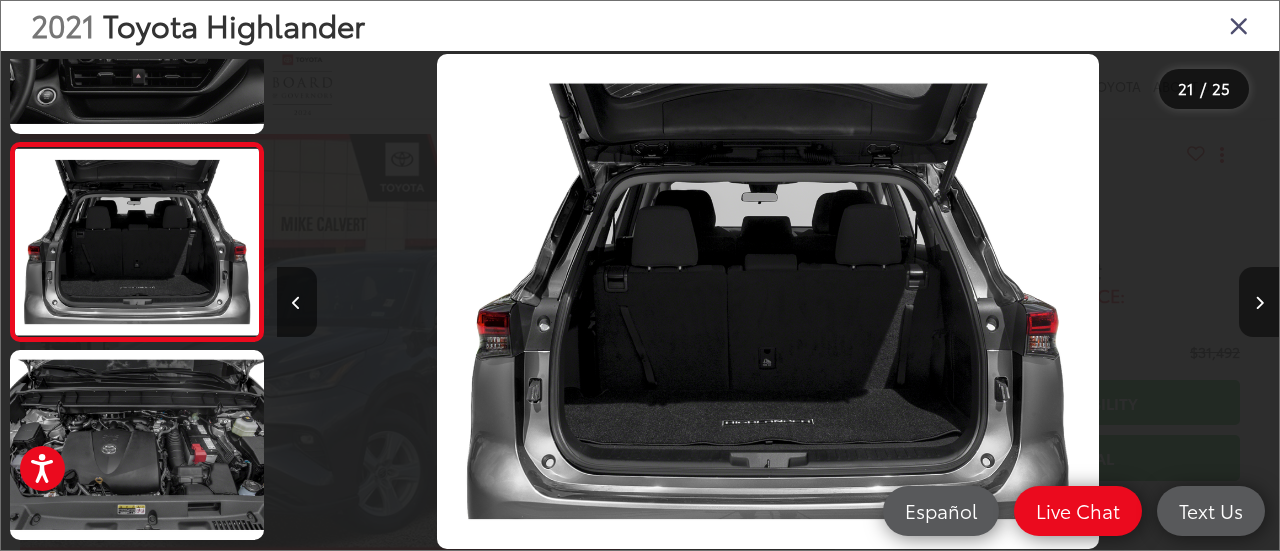 click at bounding box center [1259, 303] 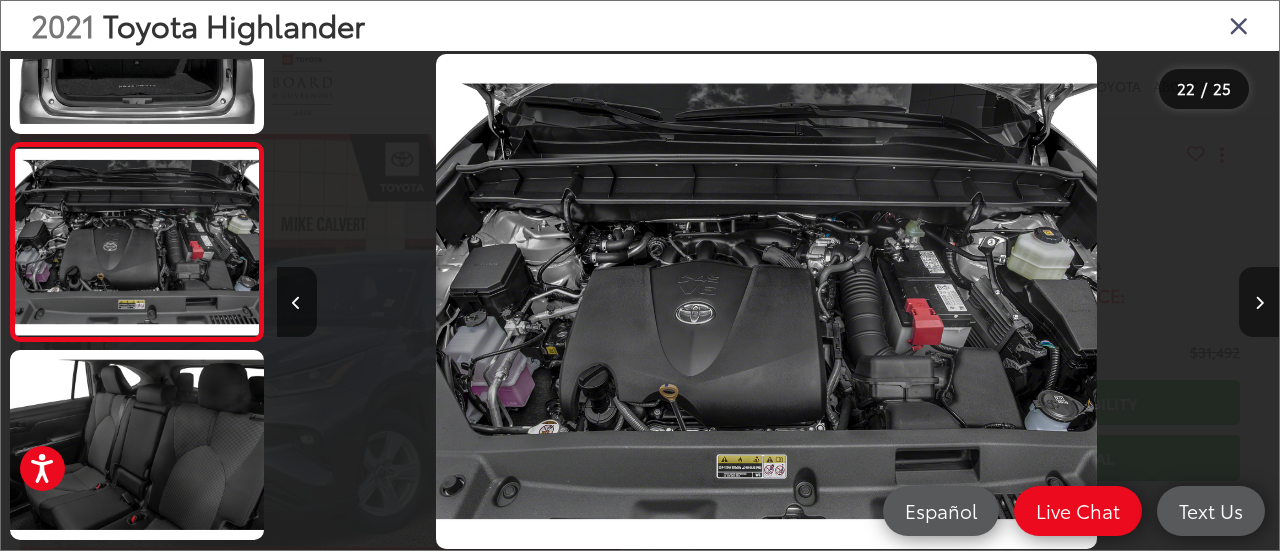 click at bounding box center [1259, 303] 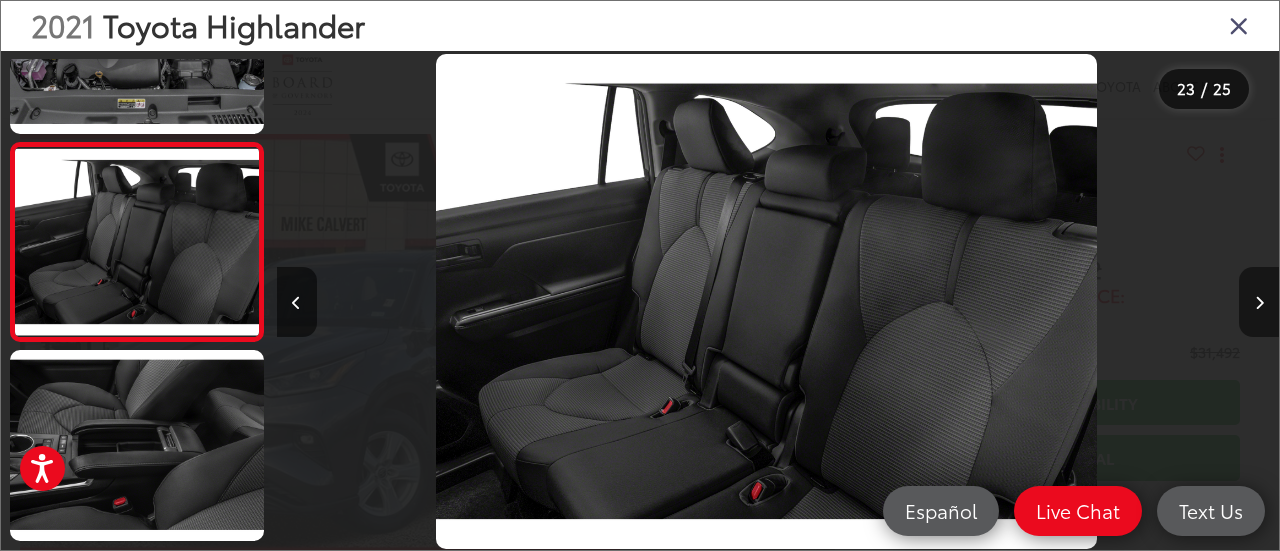 click at bounding box center [1259, 303] 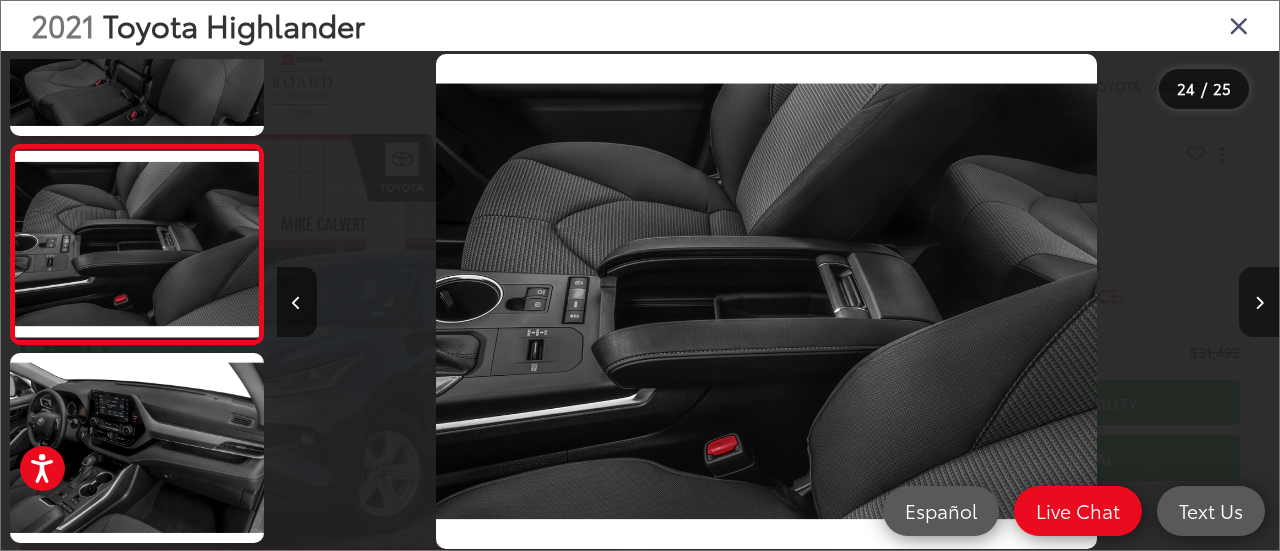 click at bounding box center (1259, 303) 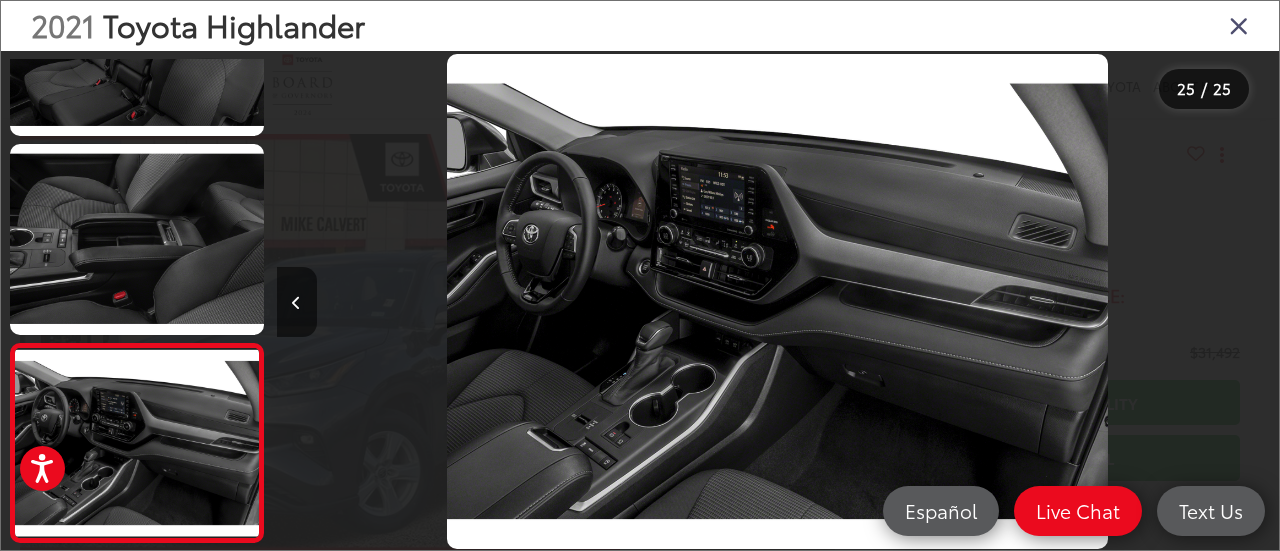 click at bounding box center [1239, 25] 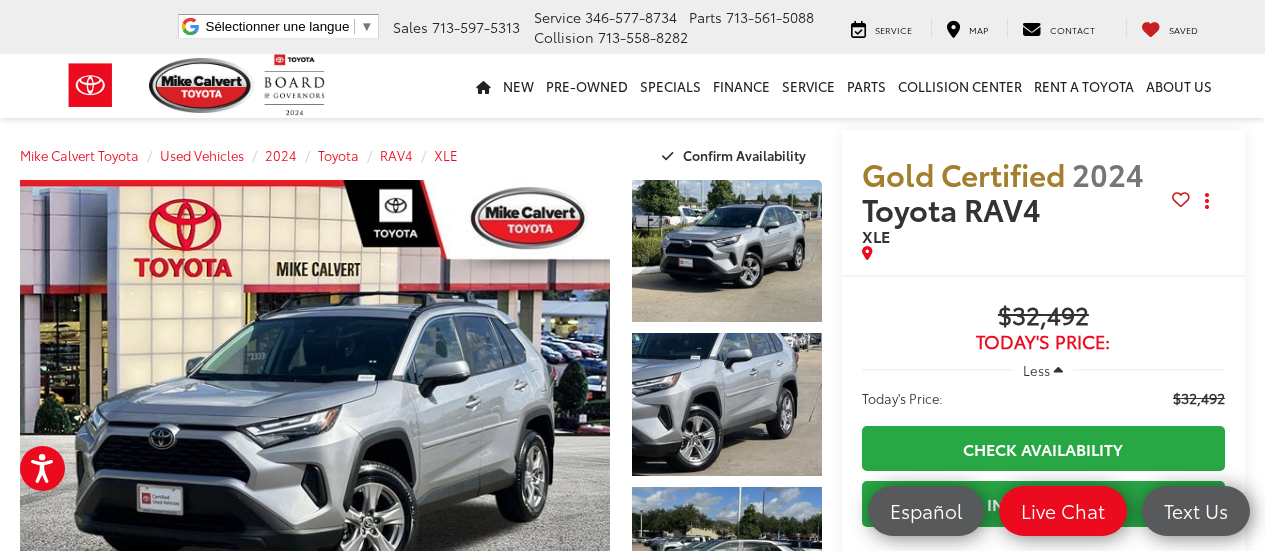 scroll, scrollTop: 0, scrollLeft: 0, axis: both 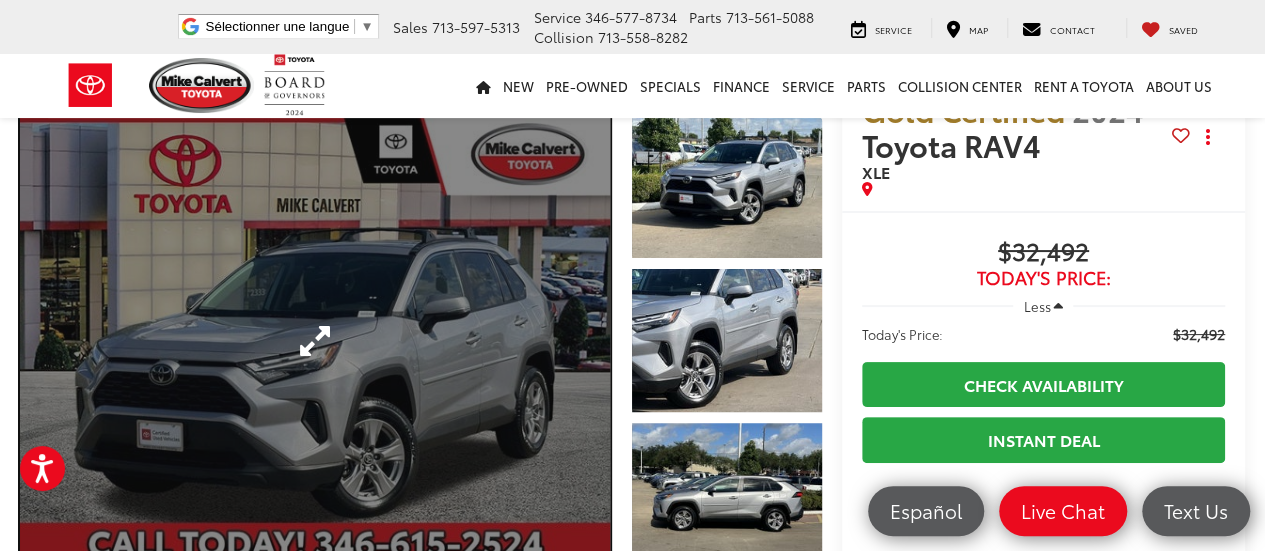 click at bounding box center (315, 340) 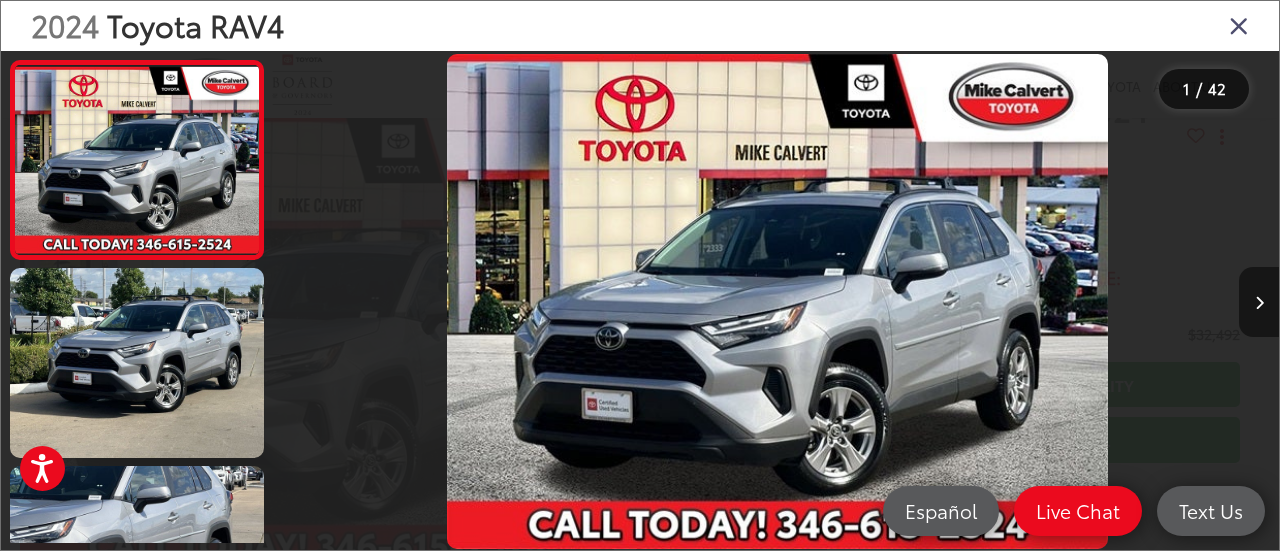 click at bounding box center [1259, 302] 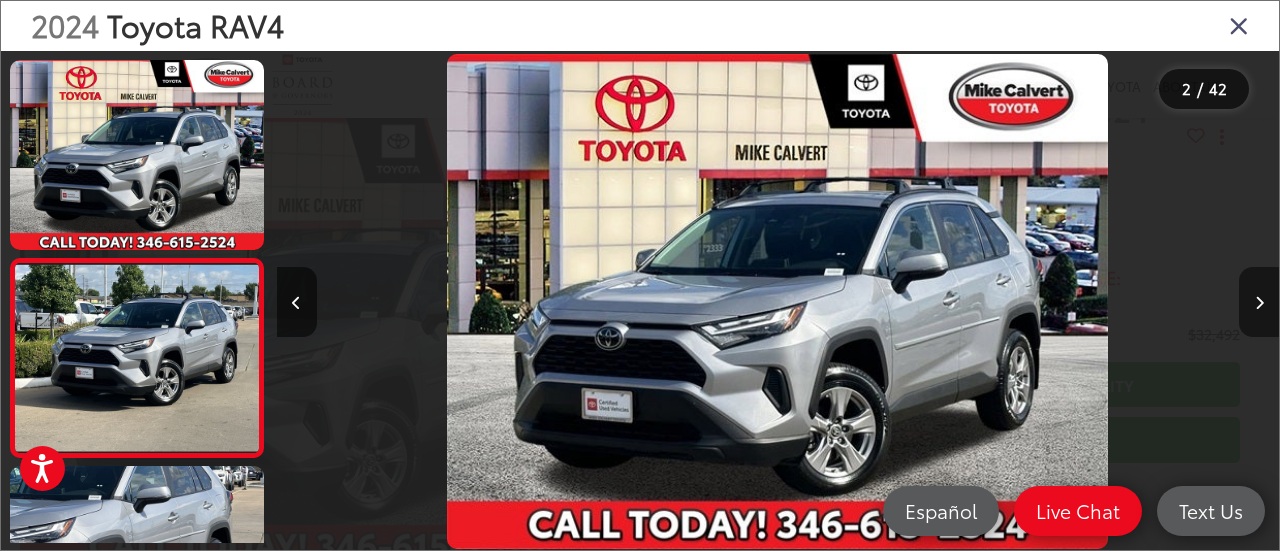 scroll, scrollTop: 0, scrollLeft: 272, axis: horizontal 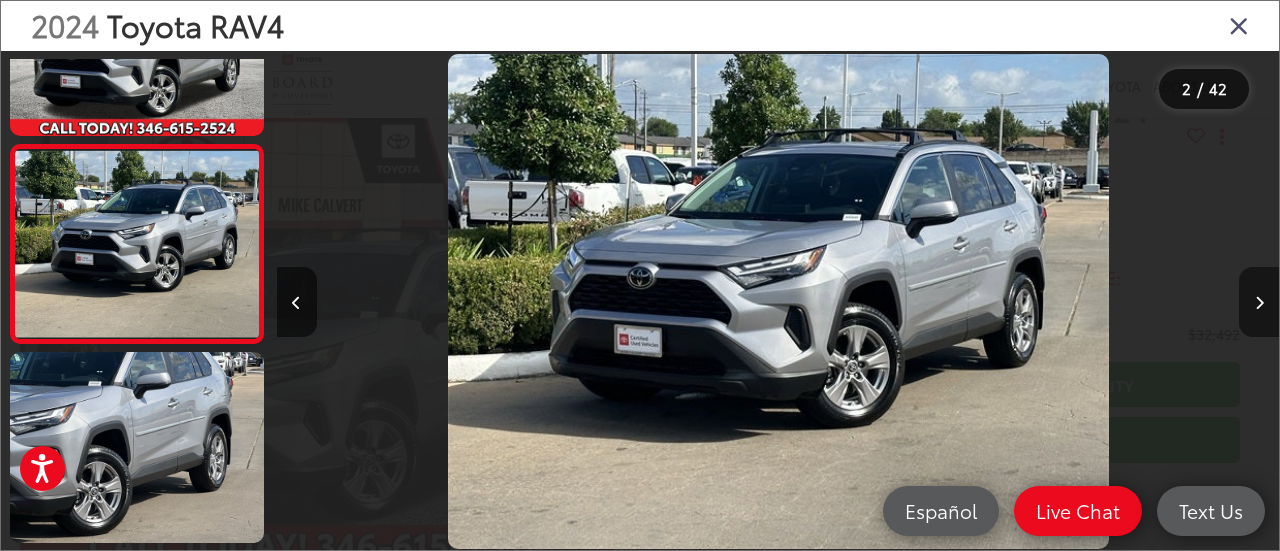 click at bounding box center [1259, 303] 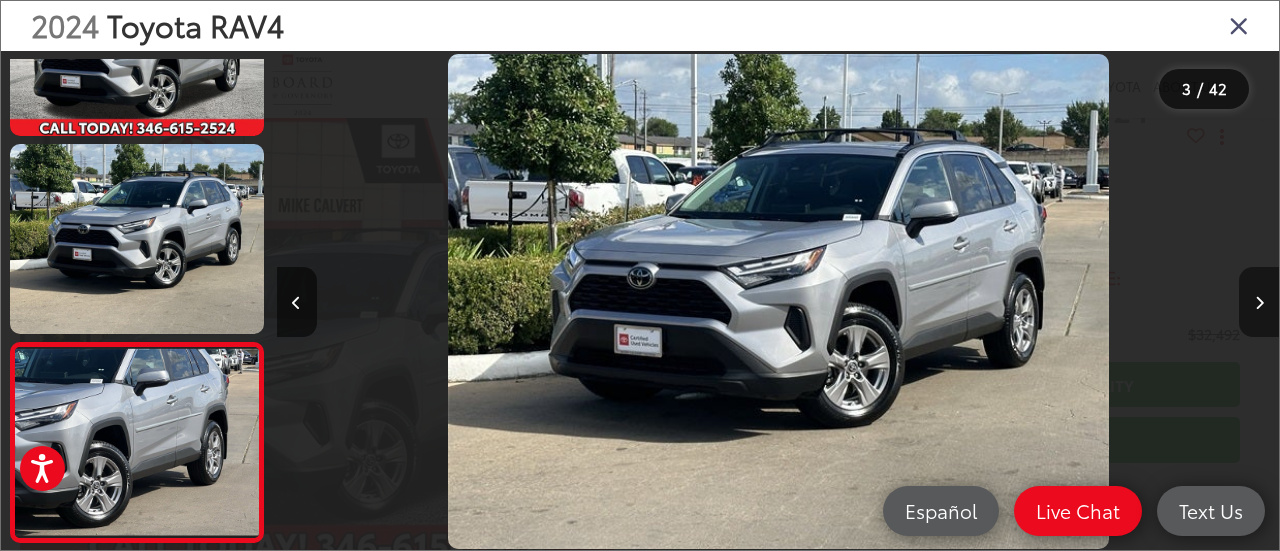 scroll, scrollTop: 0, scrollLeft: 1068, axis: horizontal 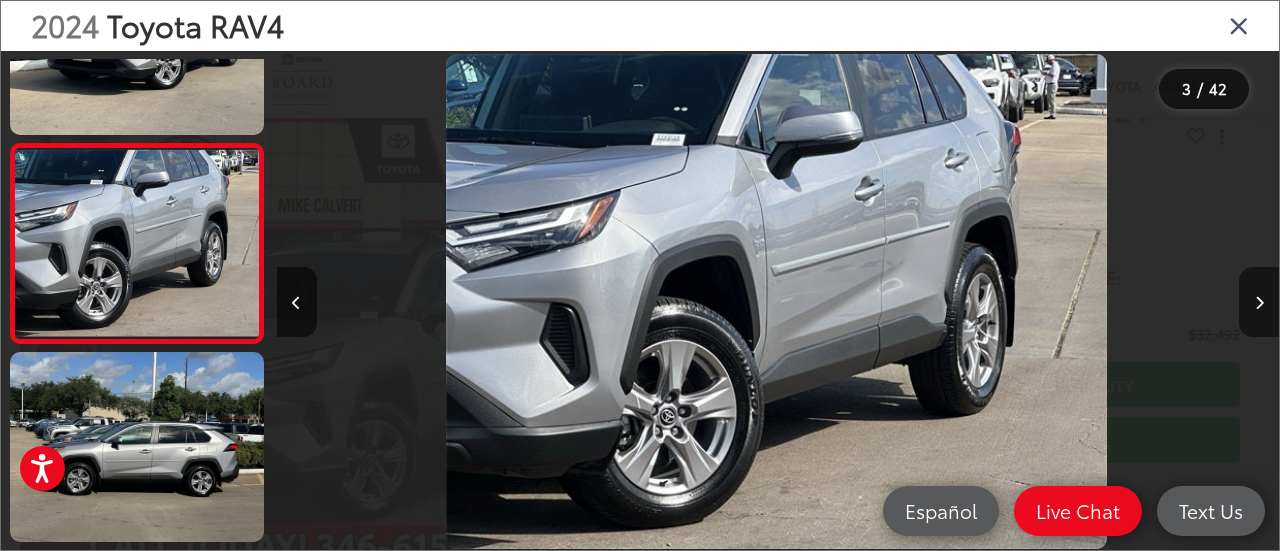 click at bounding box center (1259, 302) 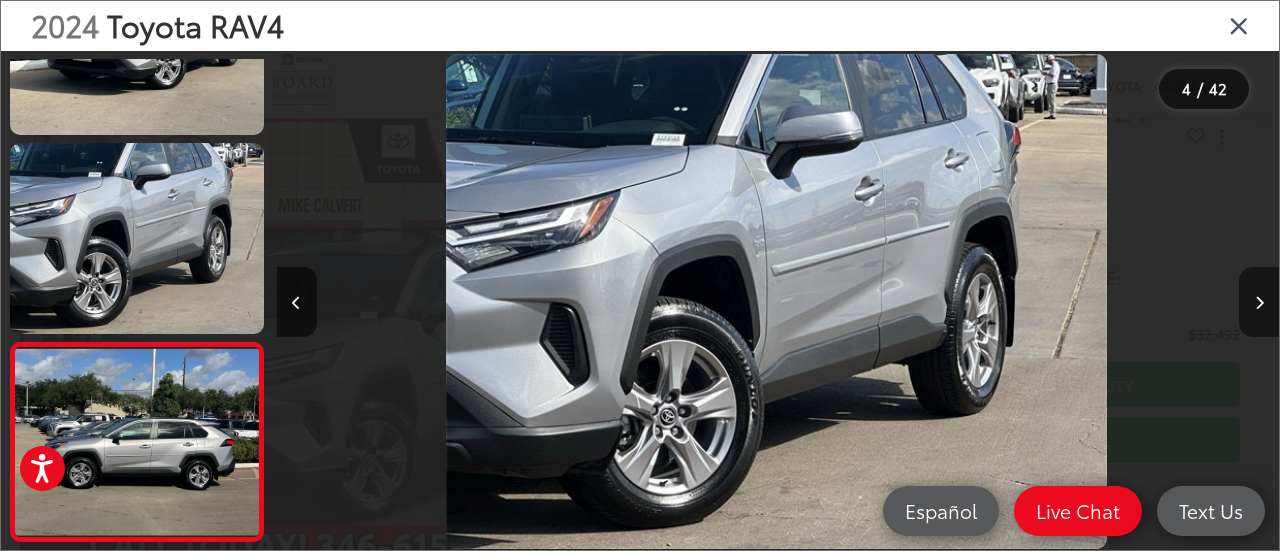 scroll, scrollTop: 0, scrollLeft: 2278, axis: horizontal 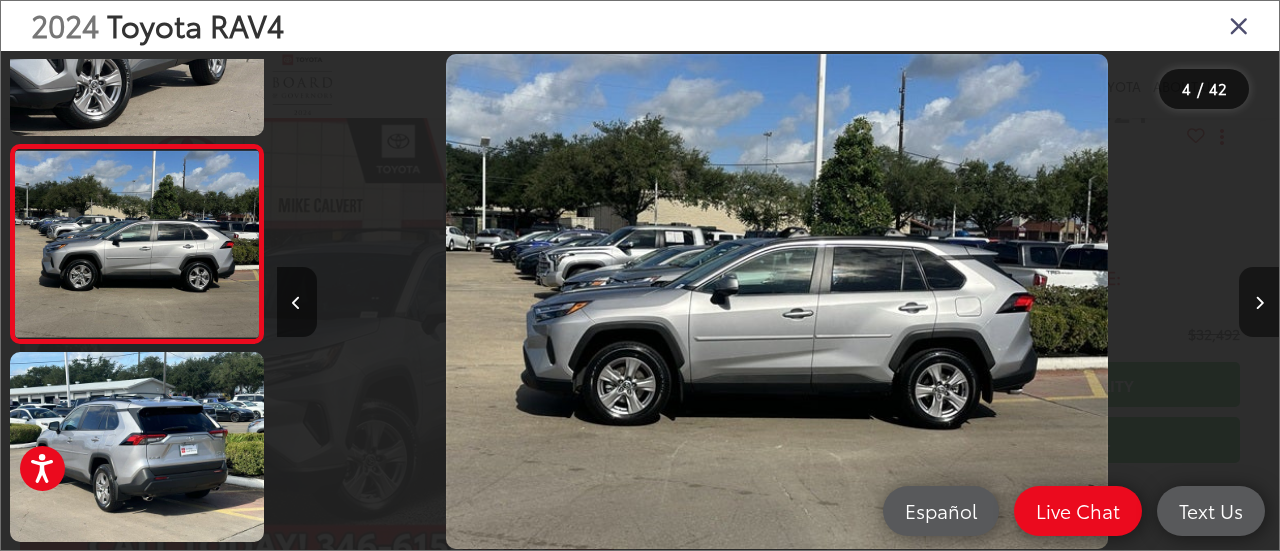 click at bounding box center [1259, 303] 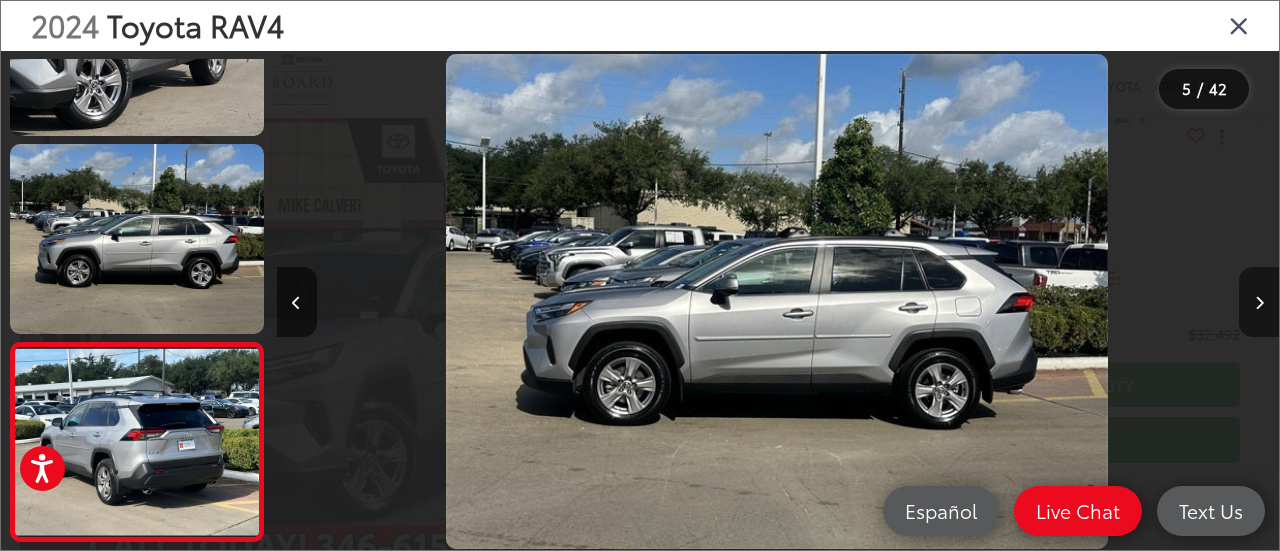 scroll, scrollTop: 0, scrollLeft: 3281, axis: horizontal 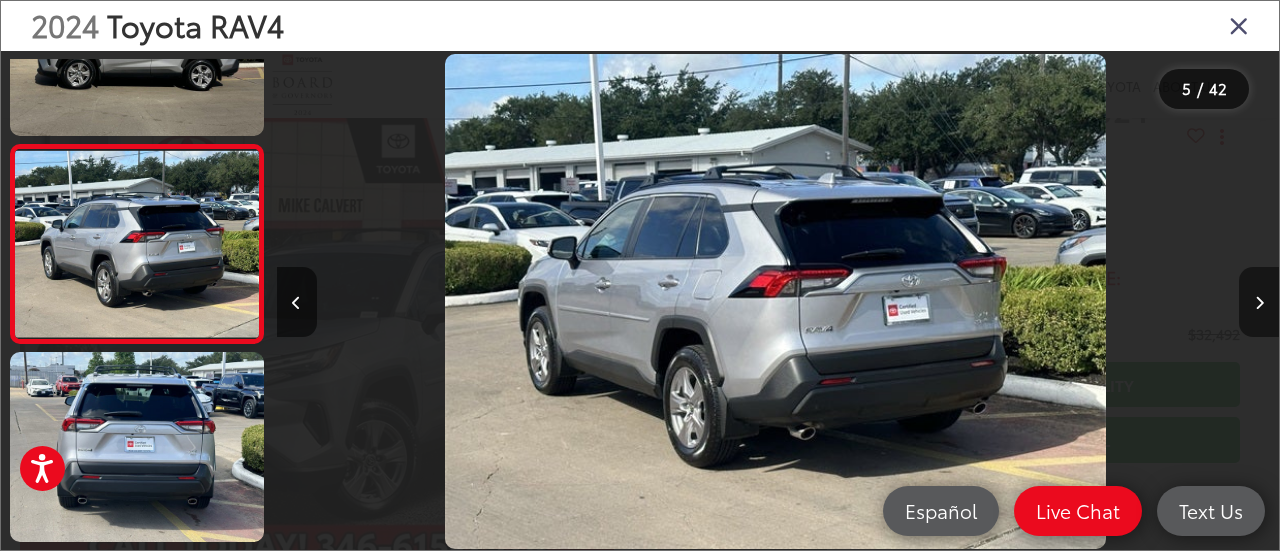 click at bounding box center (1259, 303) 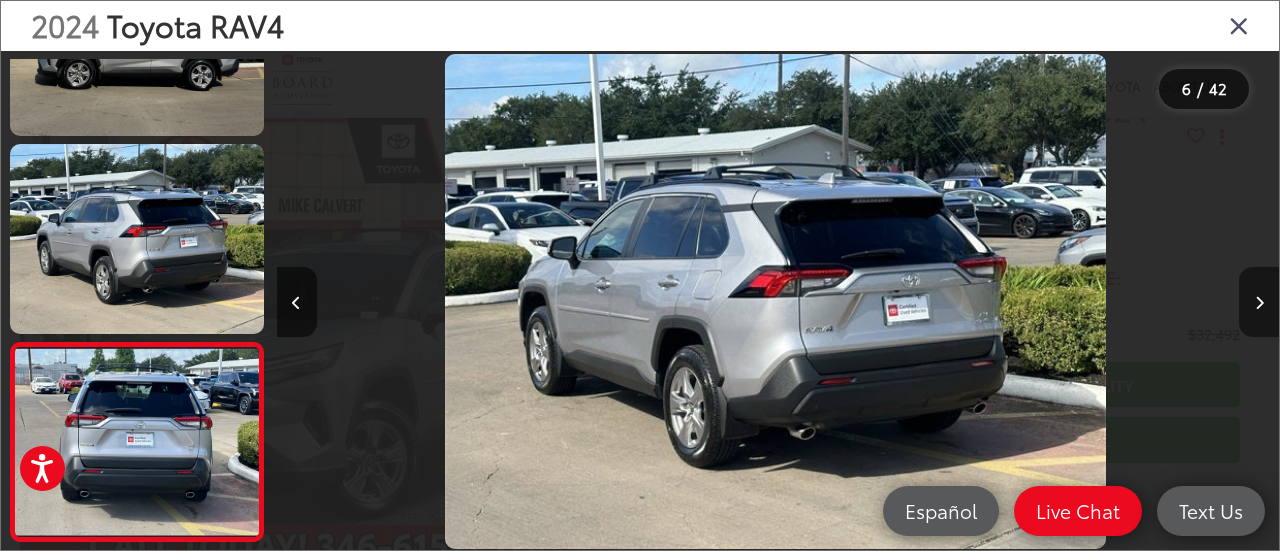 scroll, scrollTop: 0, scrollLeft: 4078, axis: horizontal 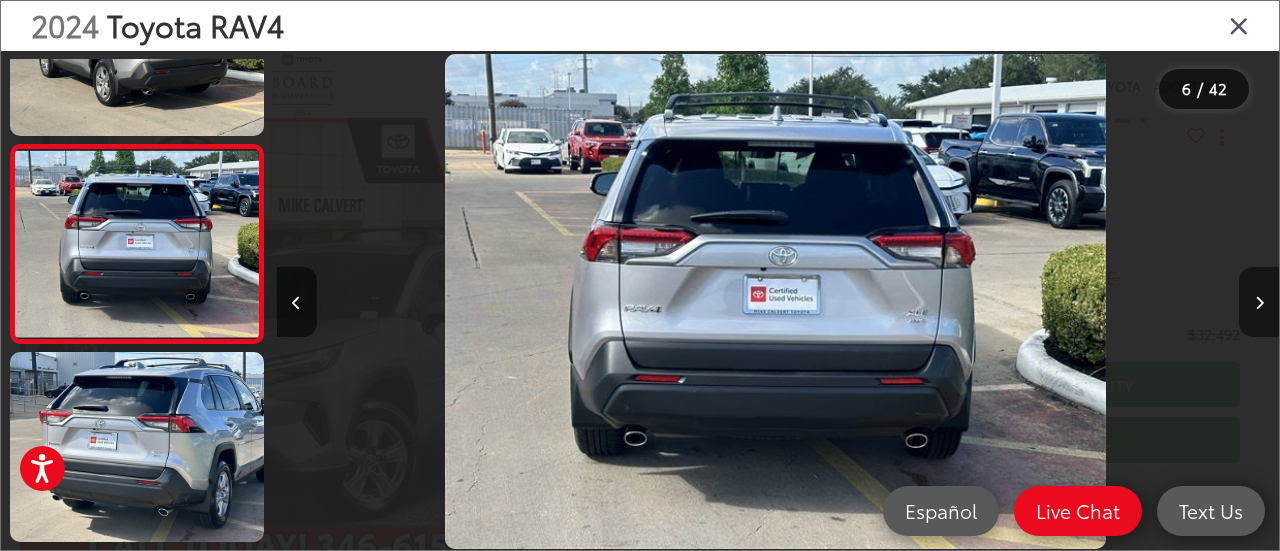 click at bounding box center (1259, 303) 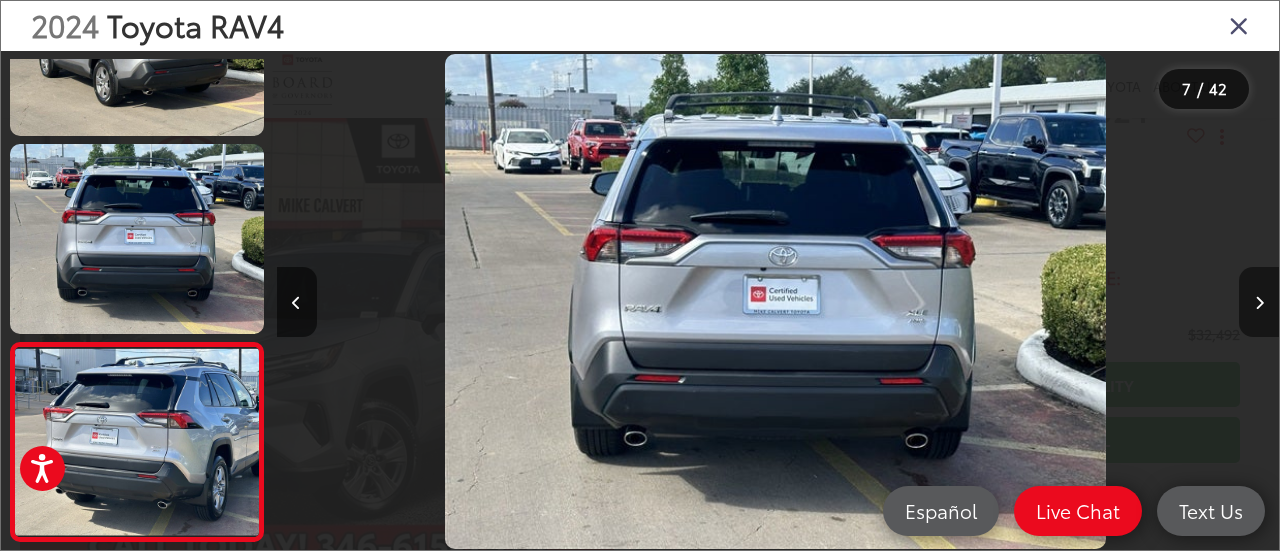scroll, scrollTop: 0, scrollLeft: 5287, axis: horizontal 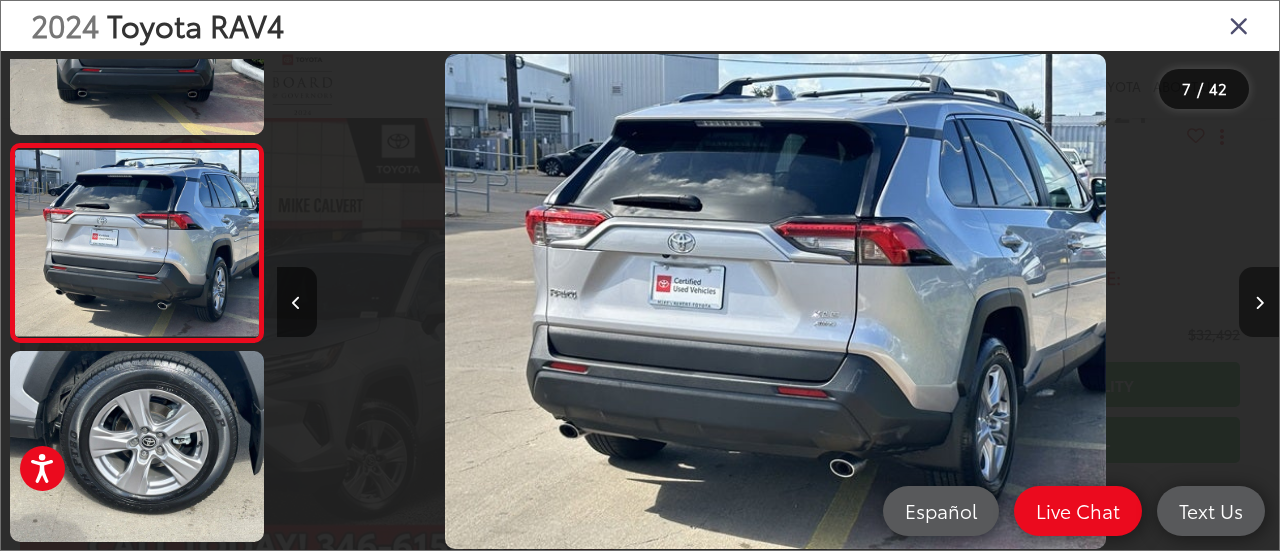 click at bounding box center [1259, 303] 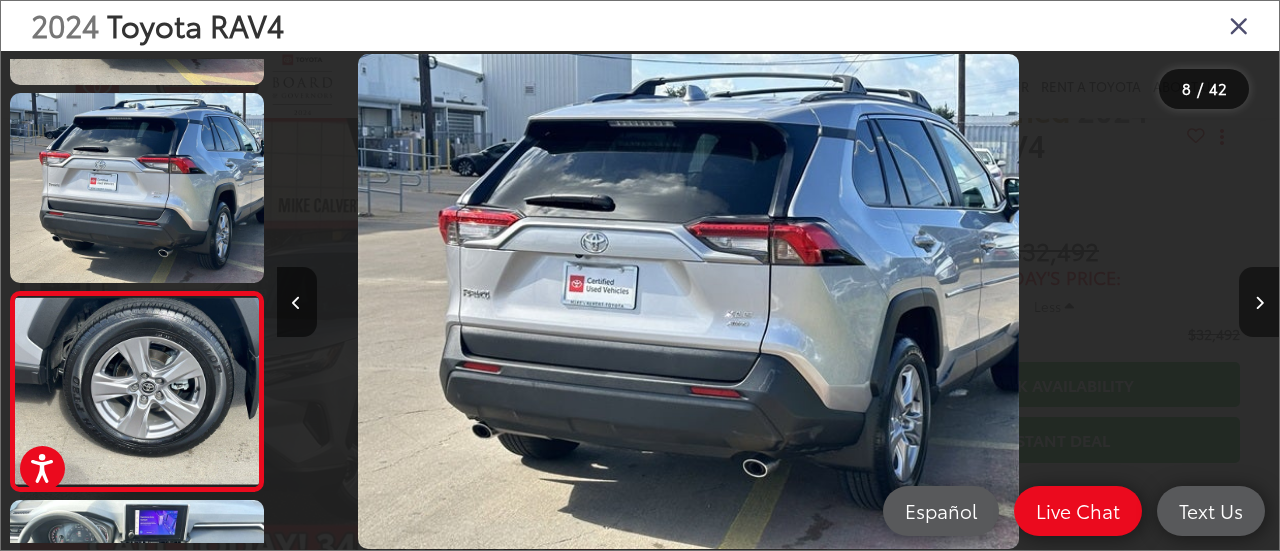 scroll, scrollTop: 1266, scrollLeft: 0, axis: vertical 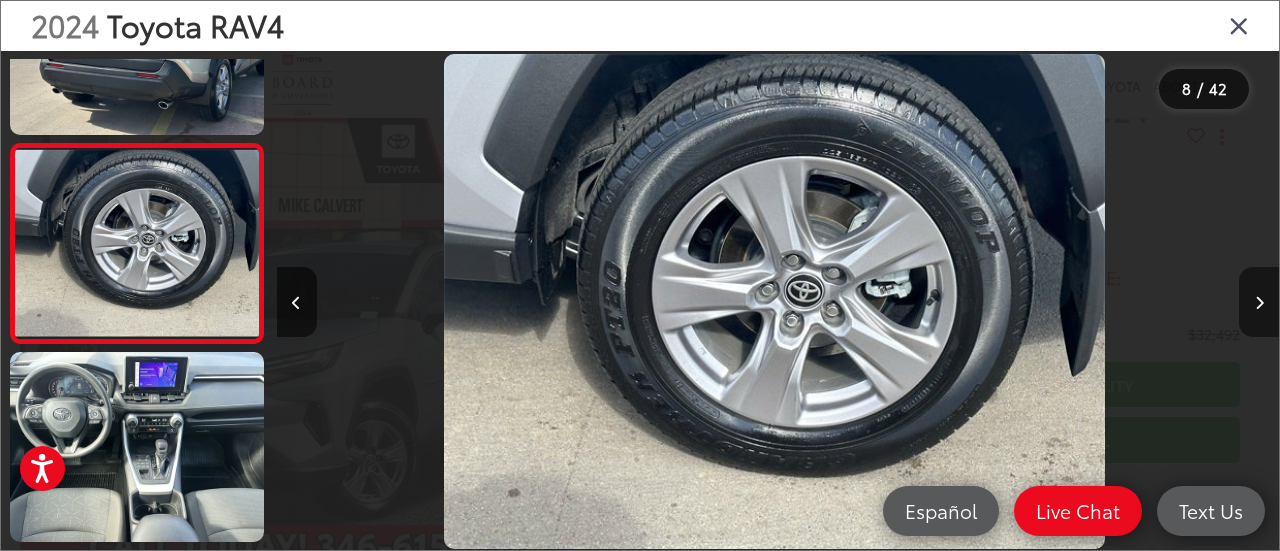 click at bounding box center [1259, 303] 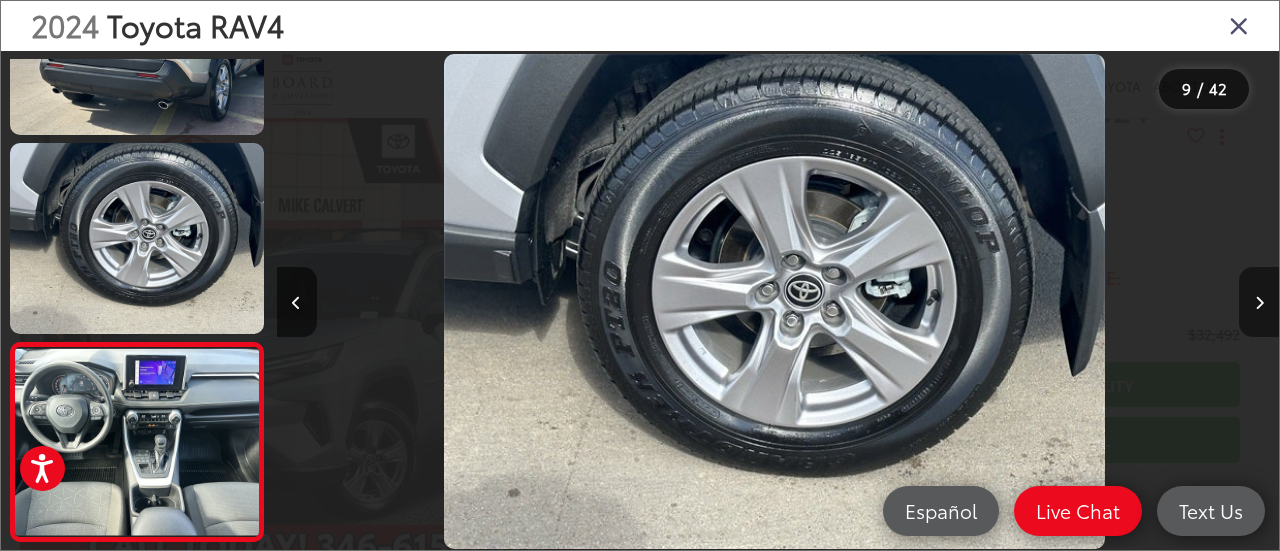scroll, scrollTop: 0, scrollLeft: 7293, axis: horizontal 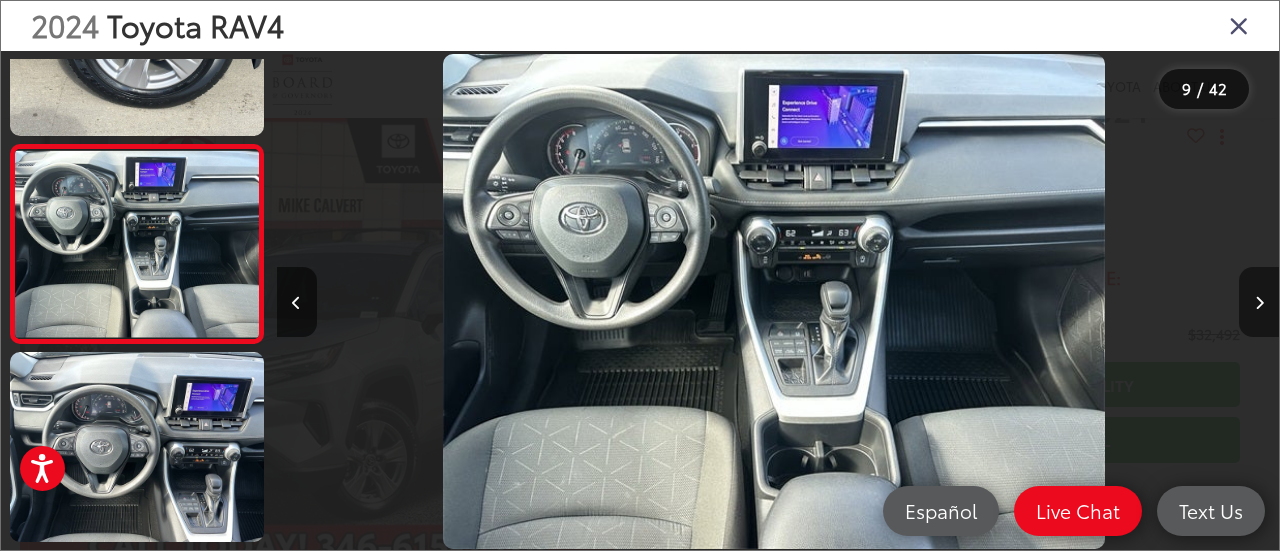 click at bounding box center [1259, 303] 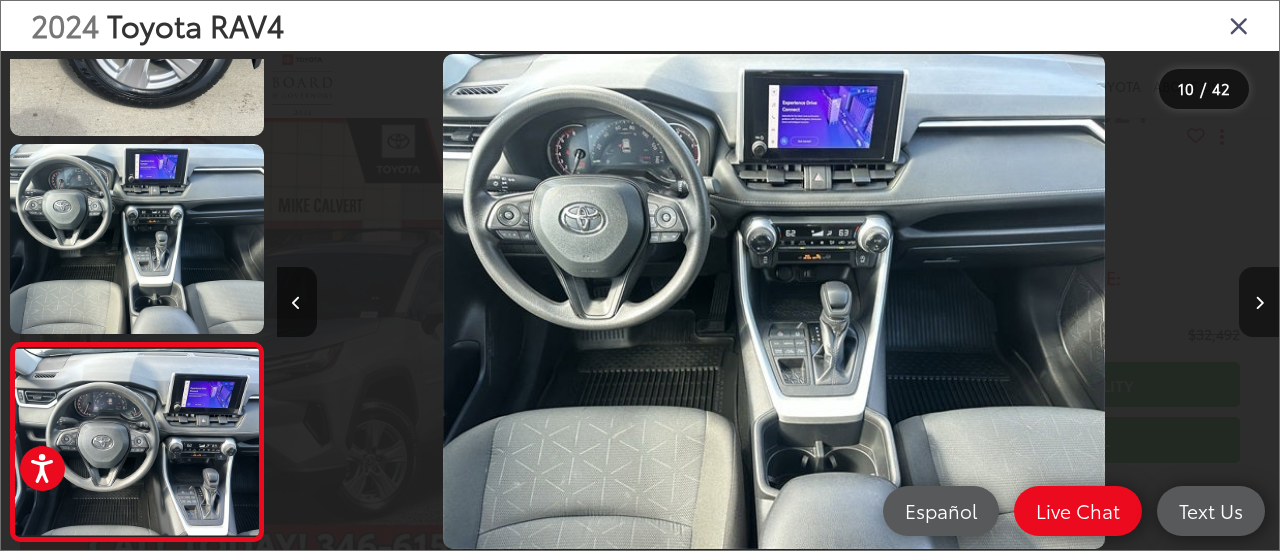 scroll, scrollTop: 0, scrollLeft: 8090, axis: horizontal 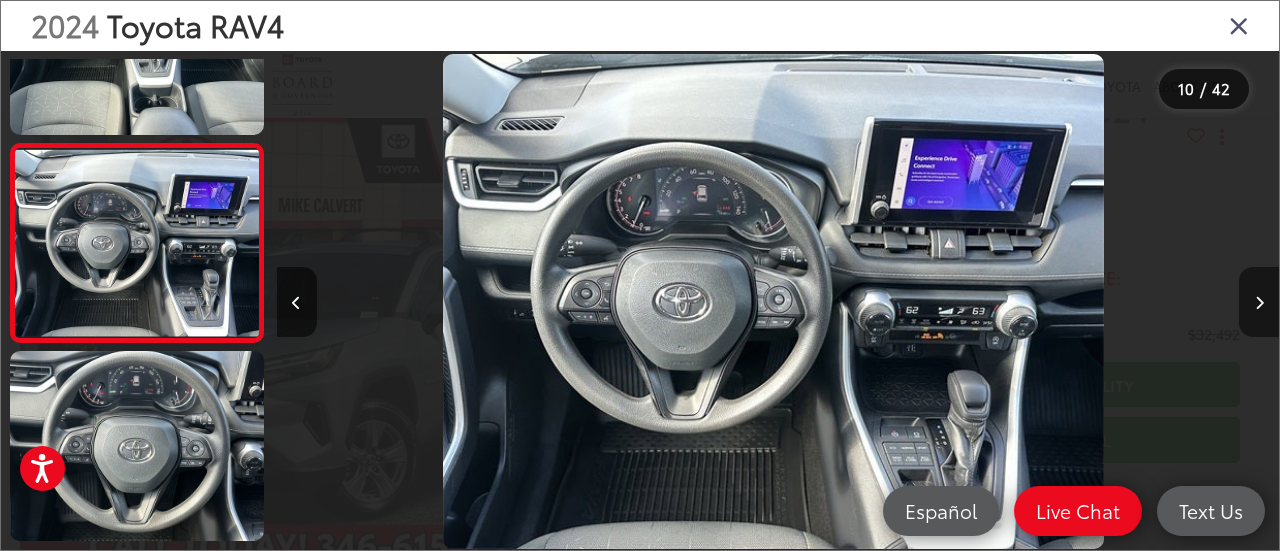 click at bounding box center [1259, 303] 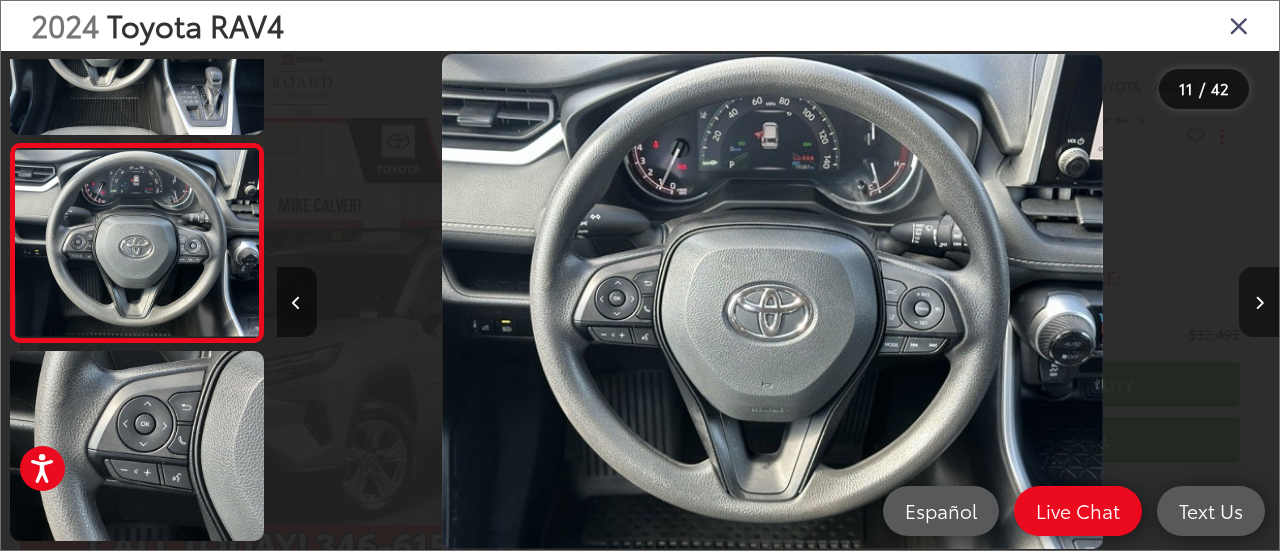 click at bounding box center [1259, 303] 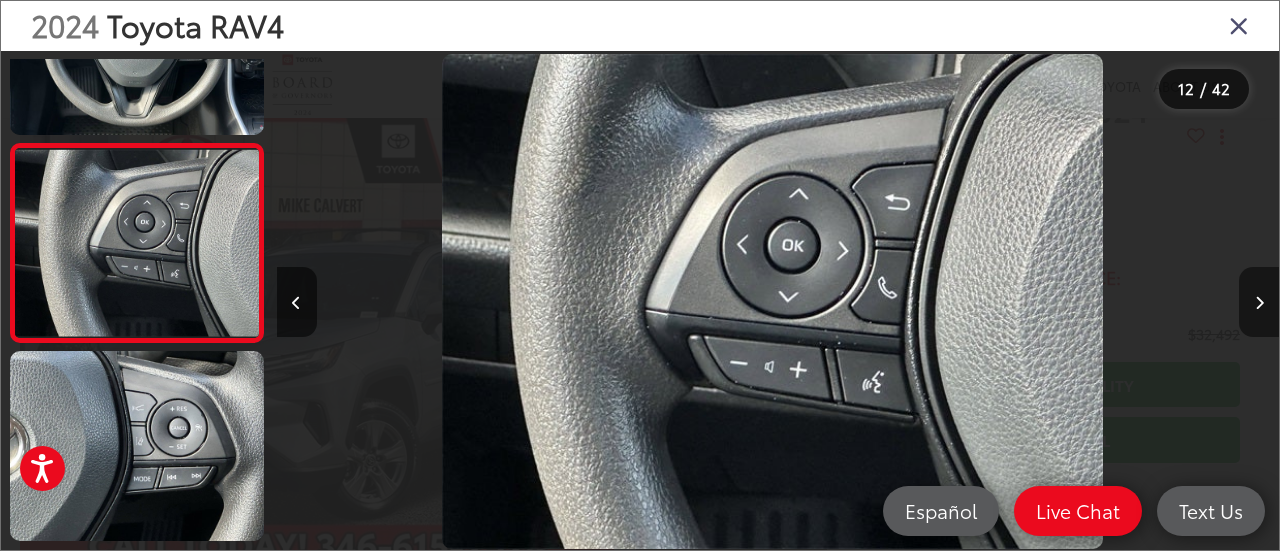 click at bounding box center (1259, 302) 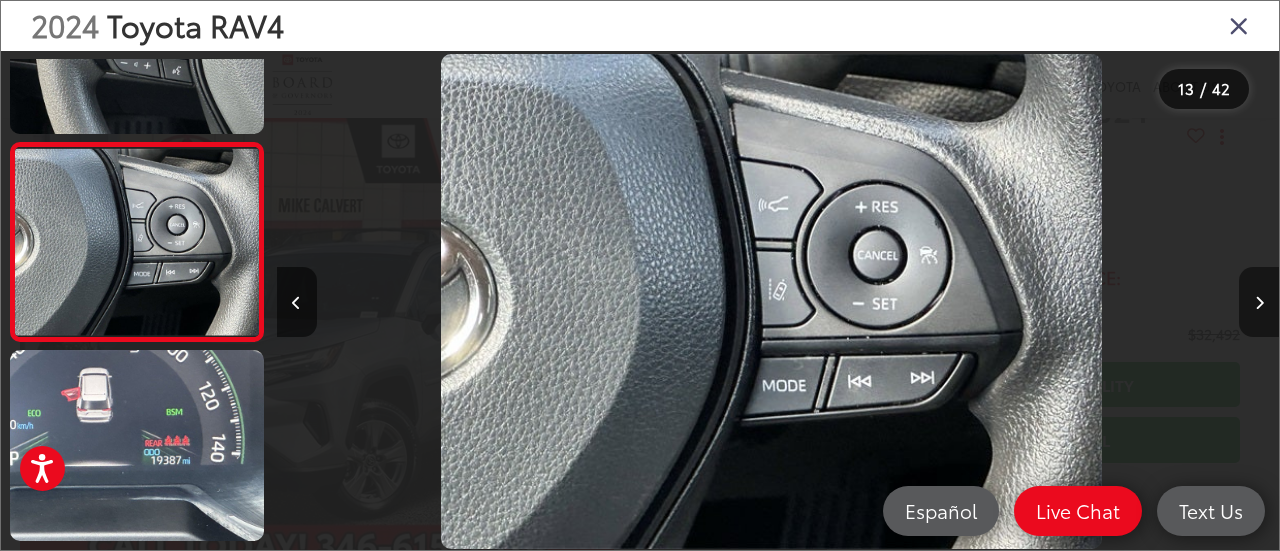 click at bounding box center [1259, 303] 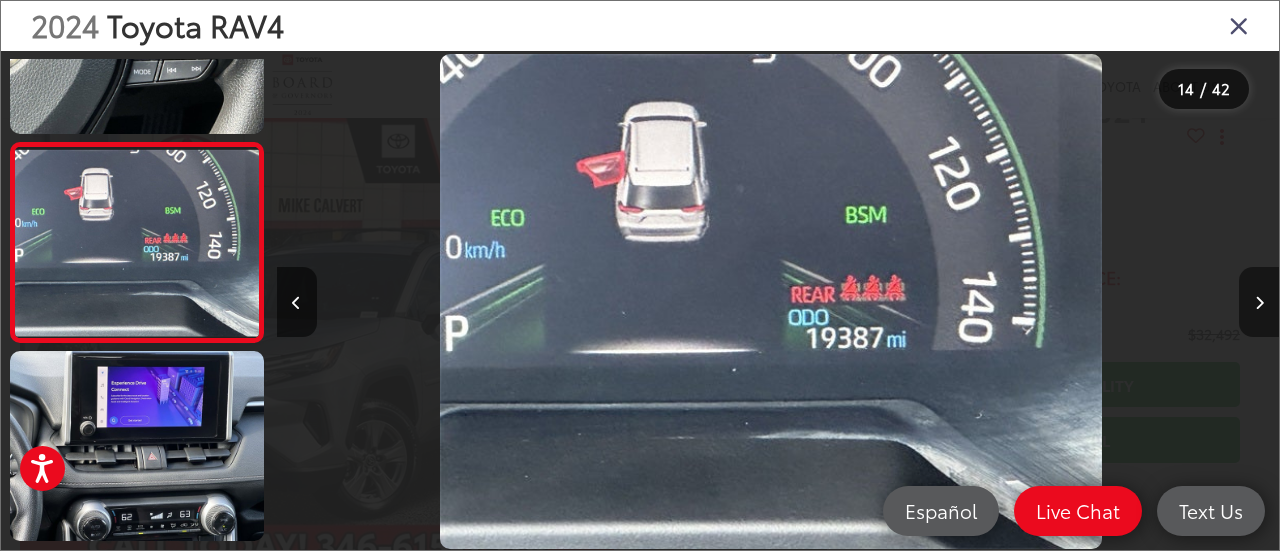 click at bounding box center (1259, 303) 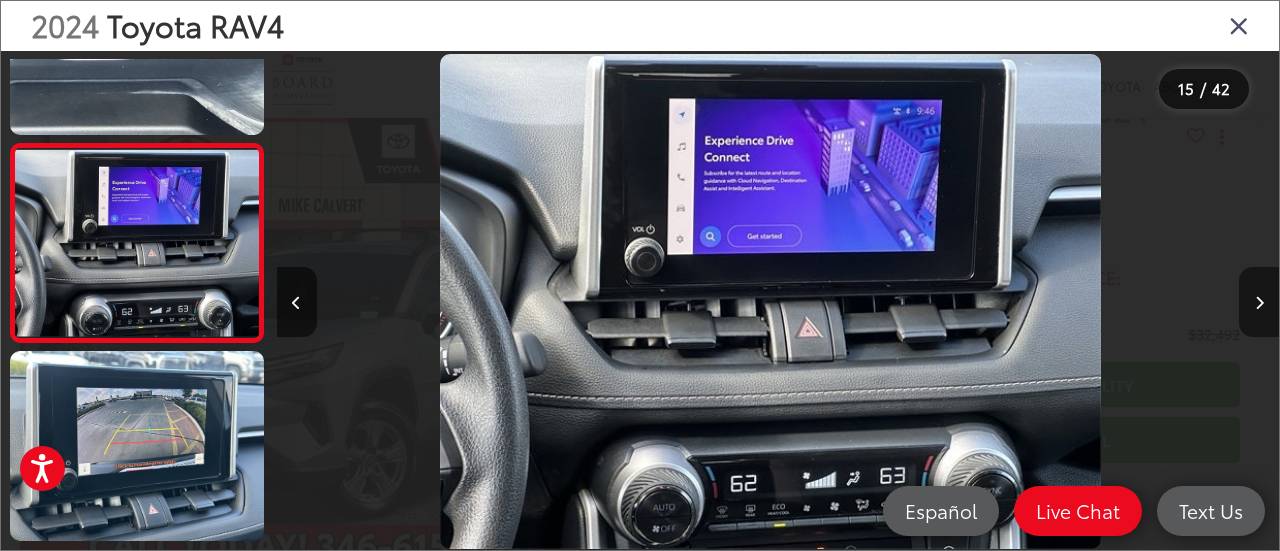 click at bounding box center [1259, 303] 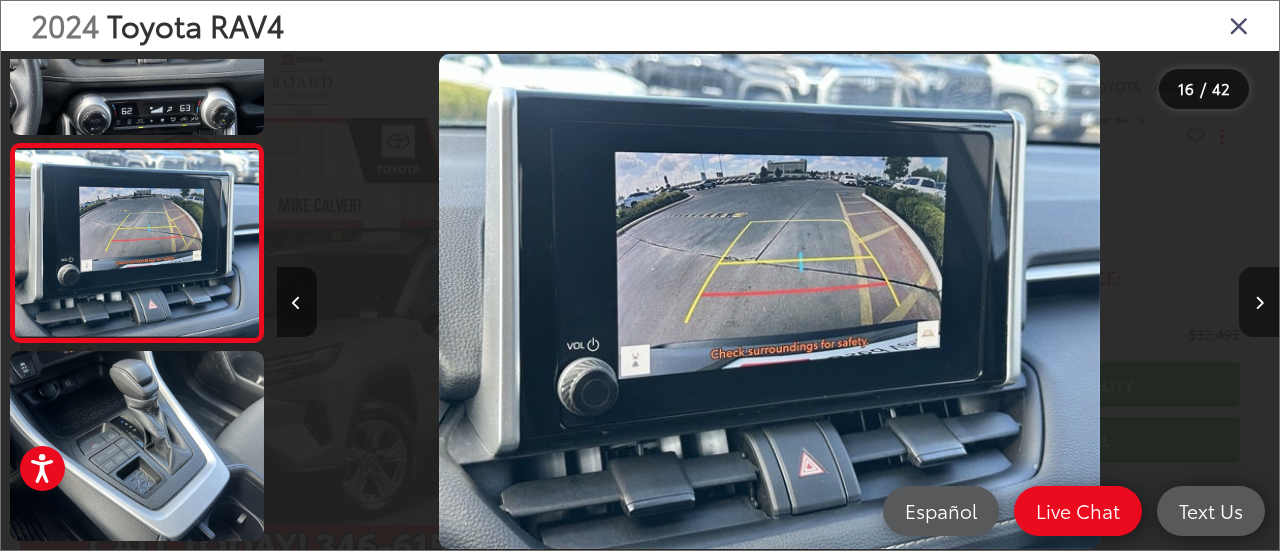 click at bounding box center [1259, 303] 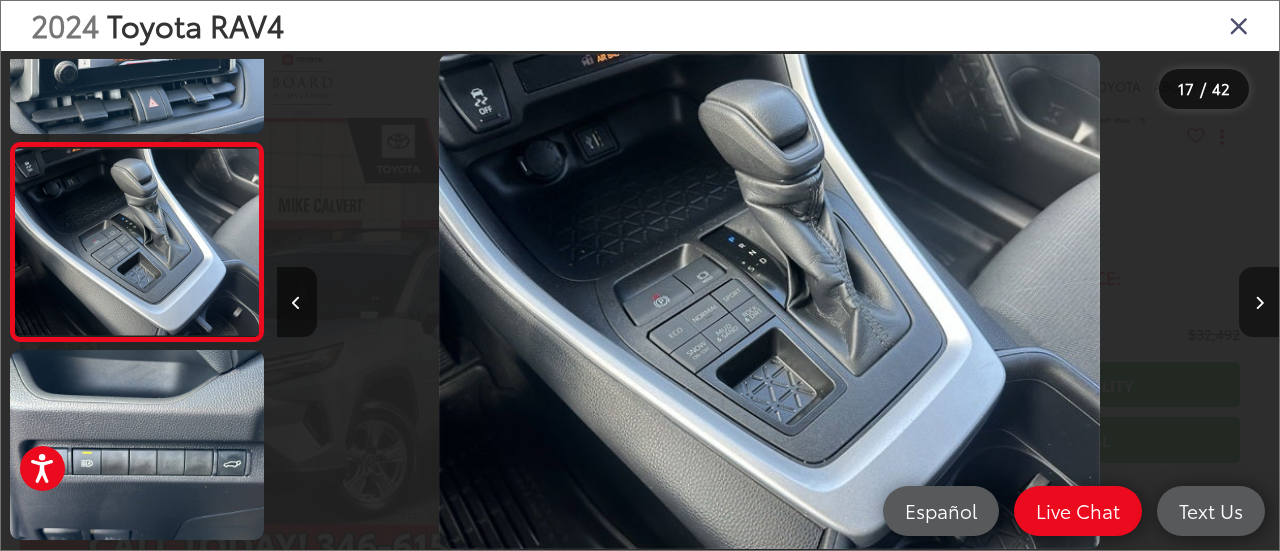 click at bounding box center [1259, 303] 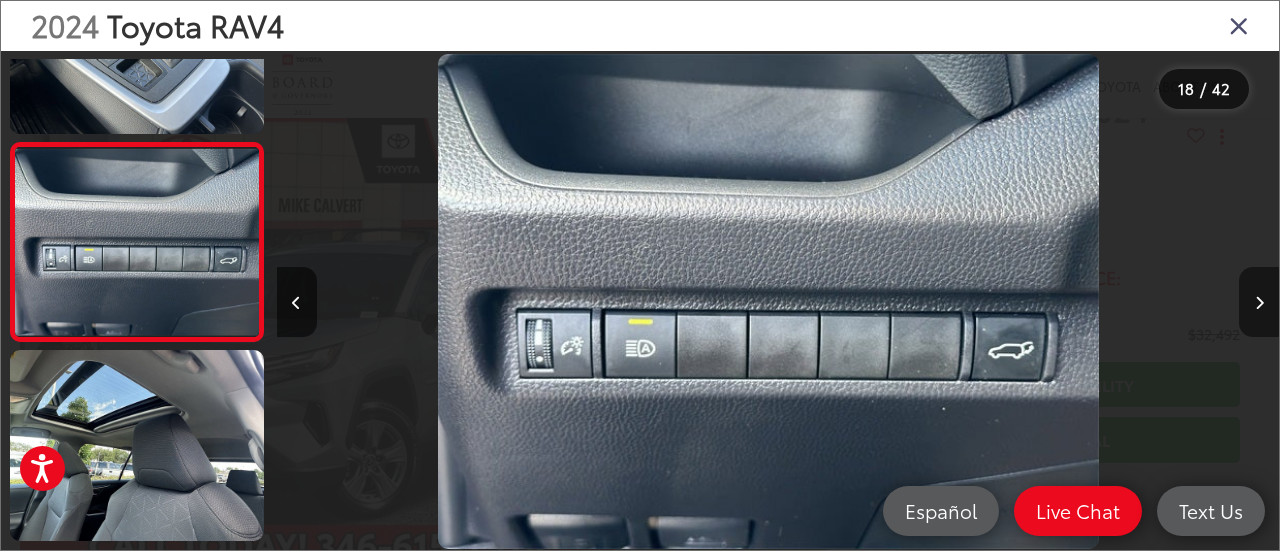 click at bounding box center [1259, 303] 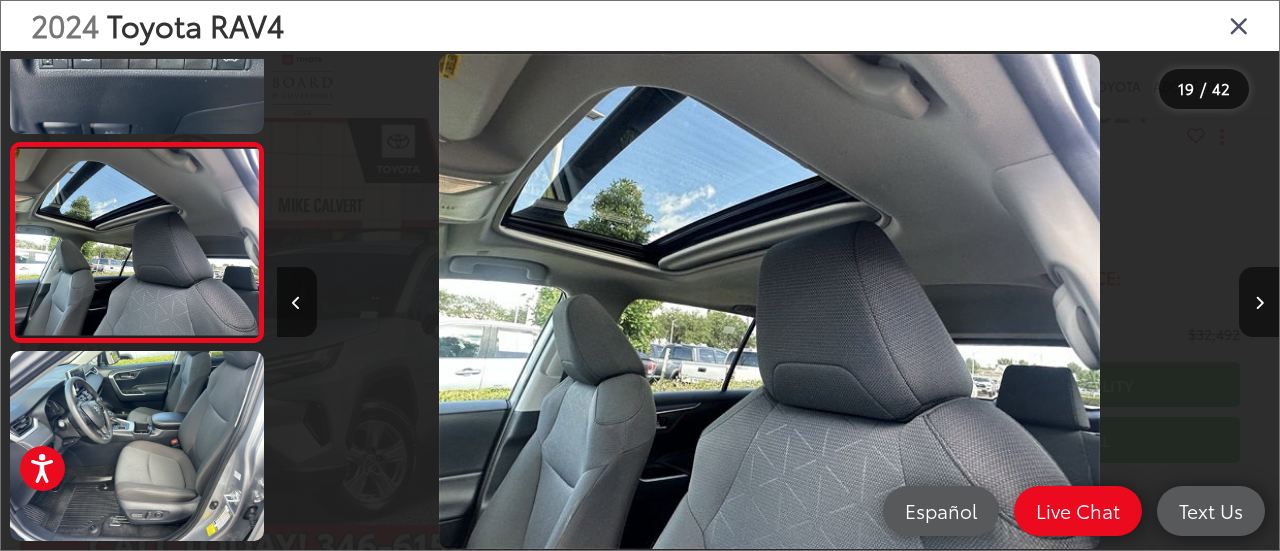 click at bounding box center (1239, 25) 